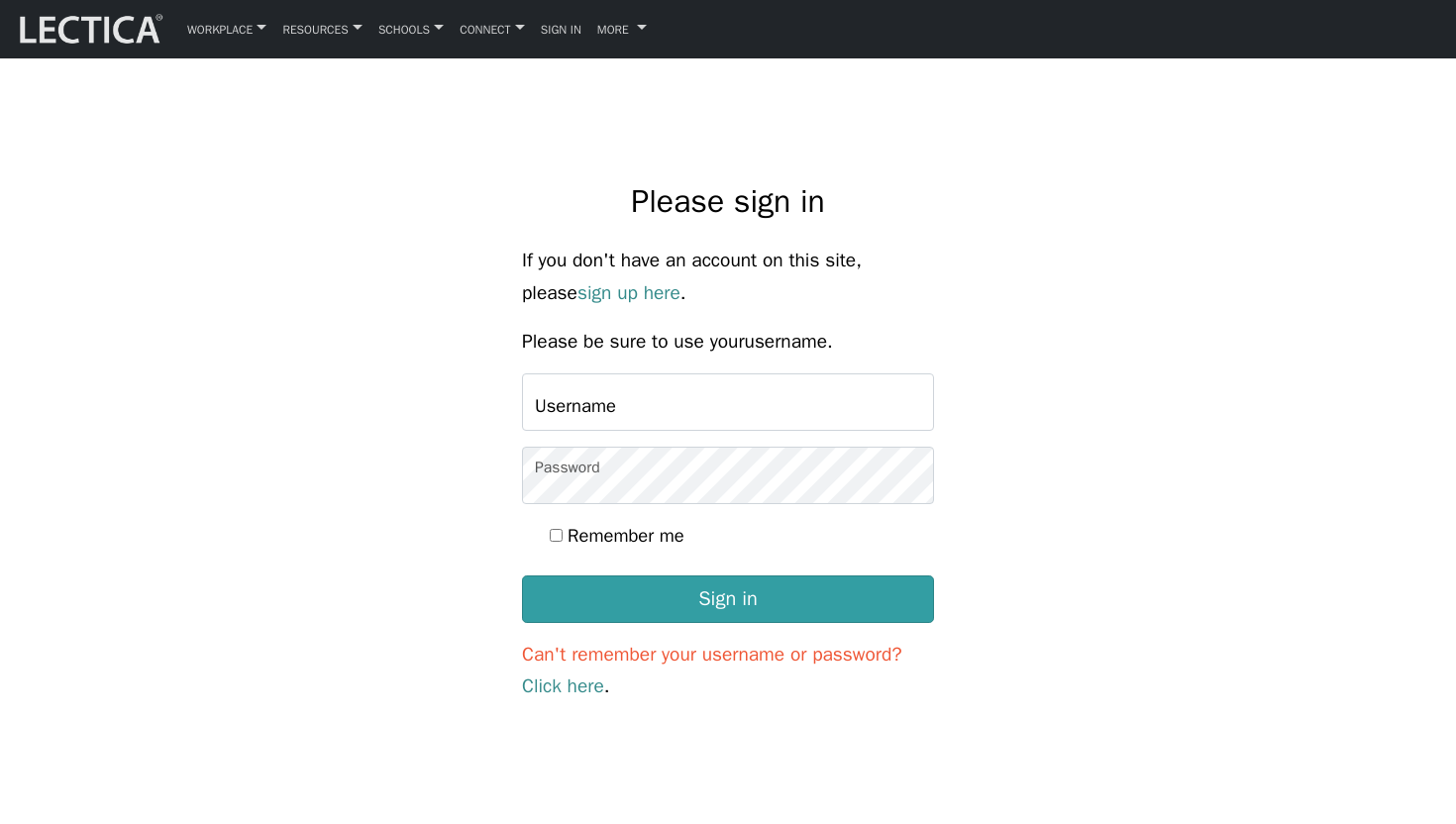 scroll, scrollTop: 0, scrollLeft: 0, axis: both 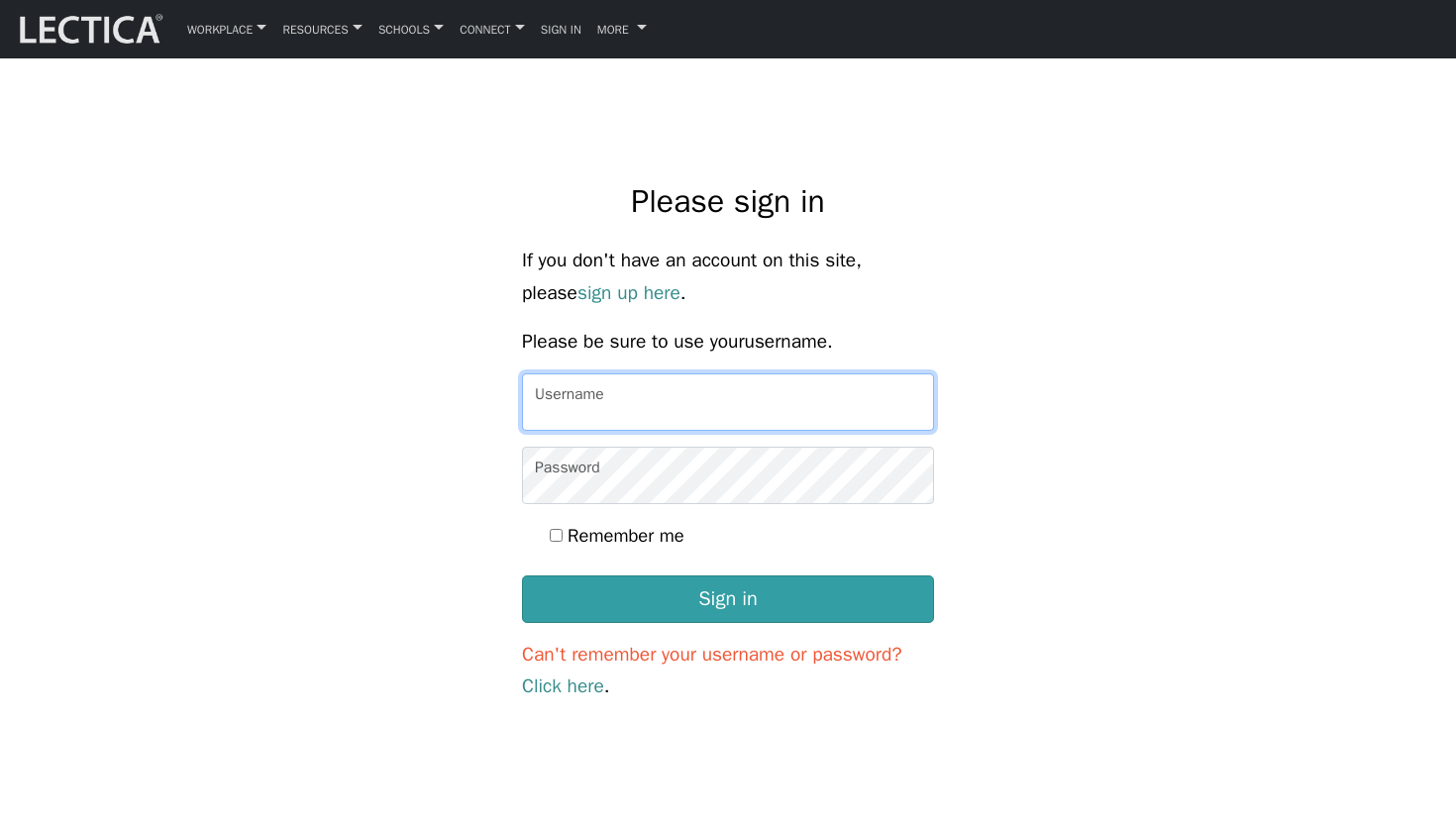 click on "Username" at bounding box center [728, 402] 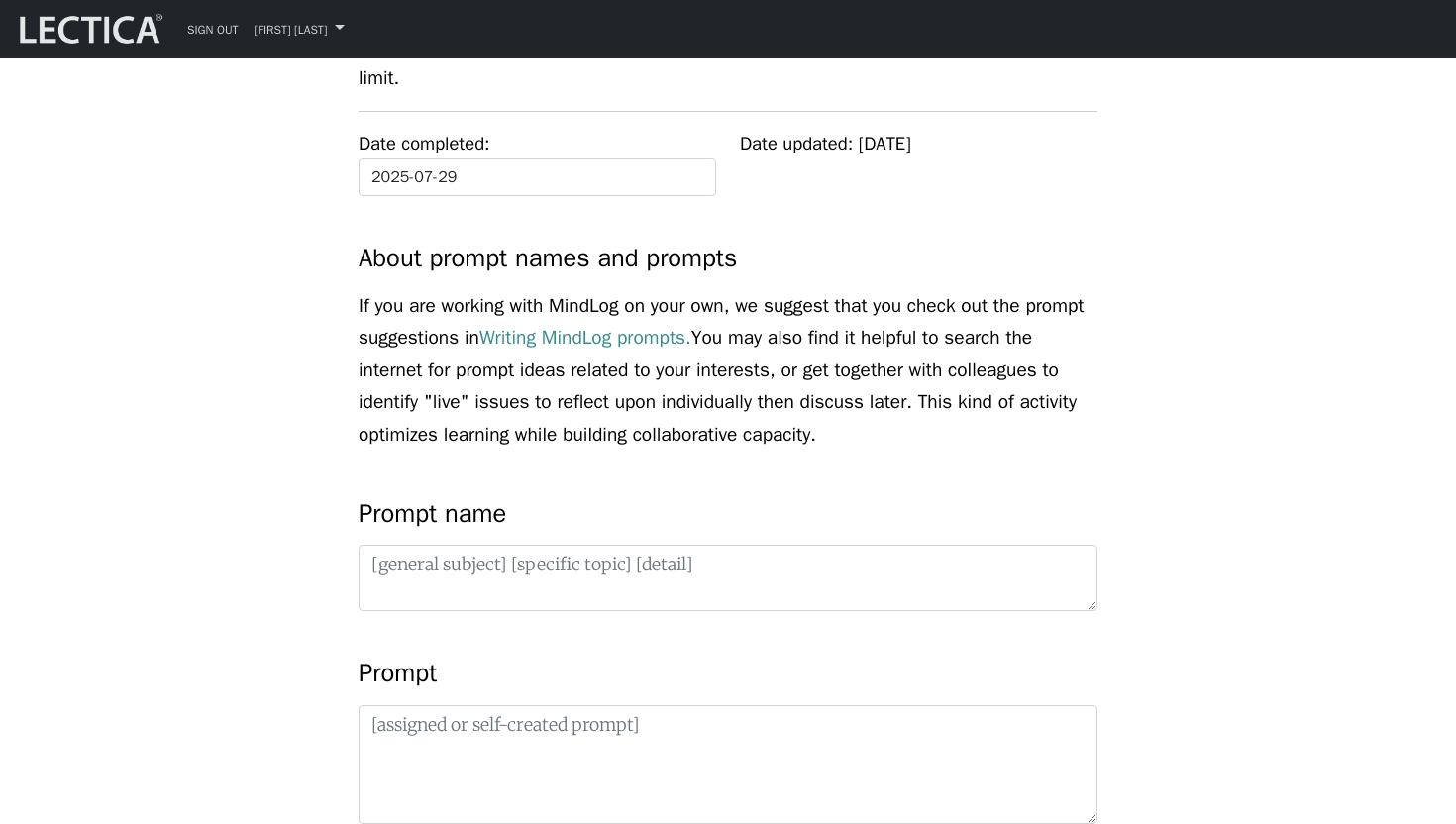 scroll, scrollTop: 508, scrollLeft: 0, axis: vertical 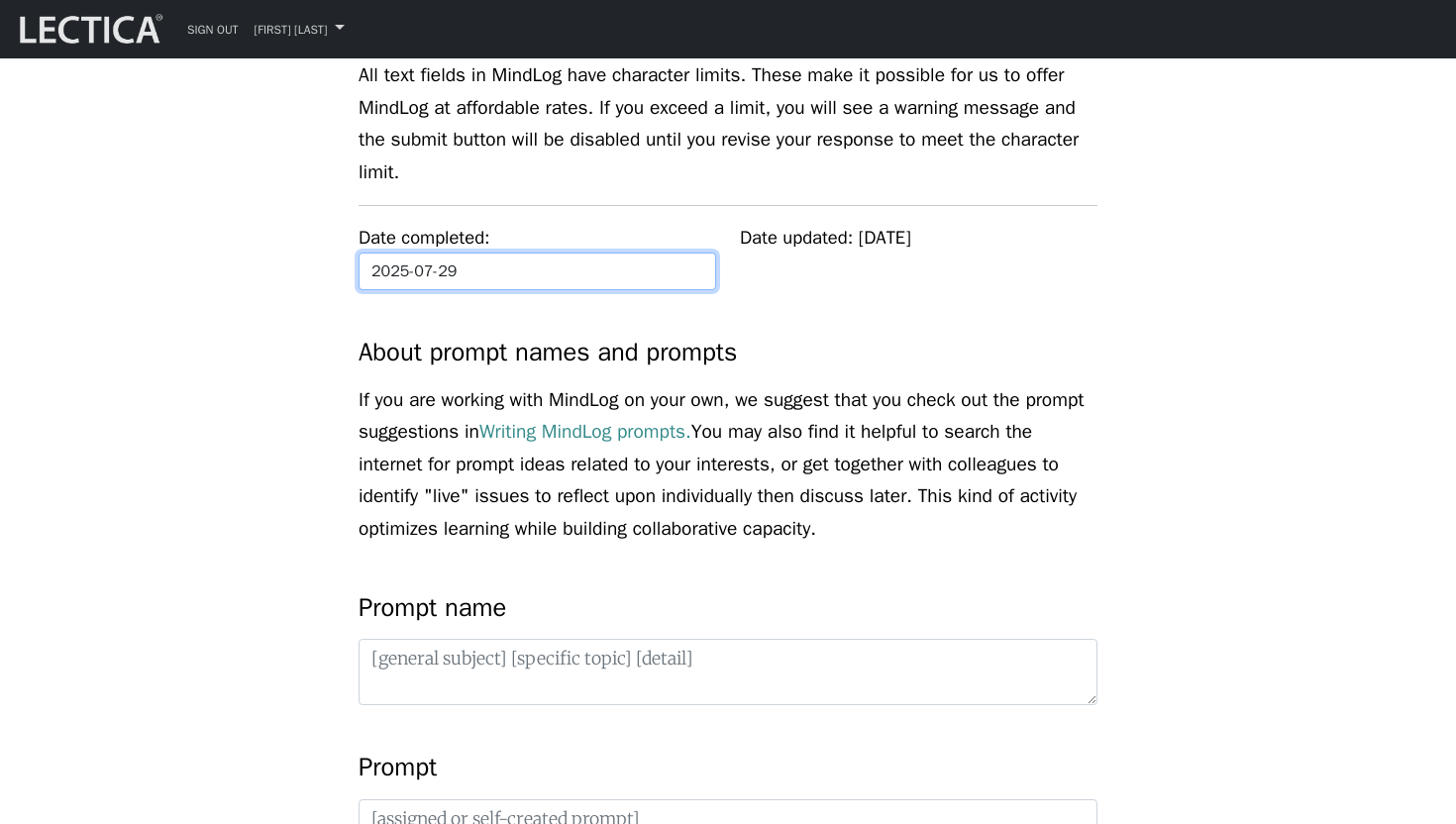 click on "2025-07-29" at bounding box center (537, 271) 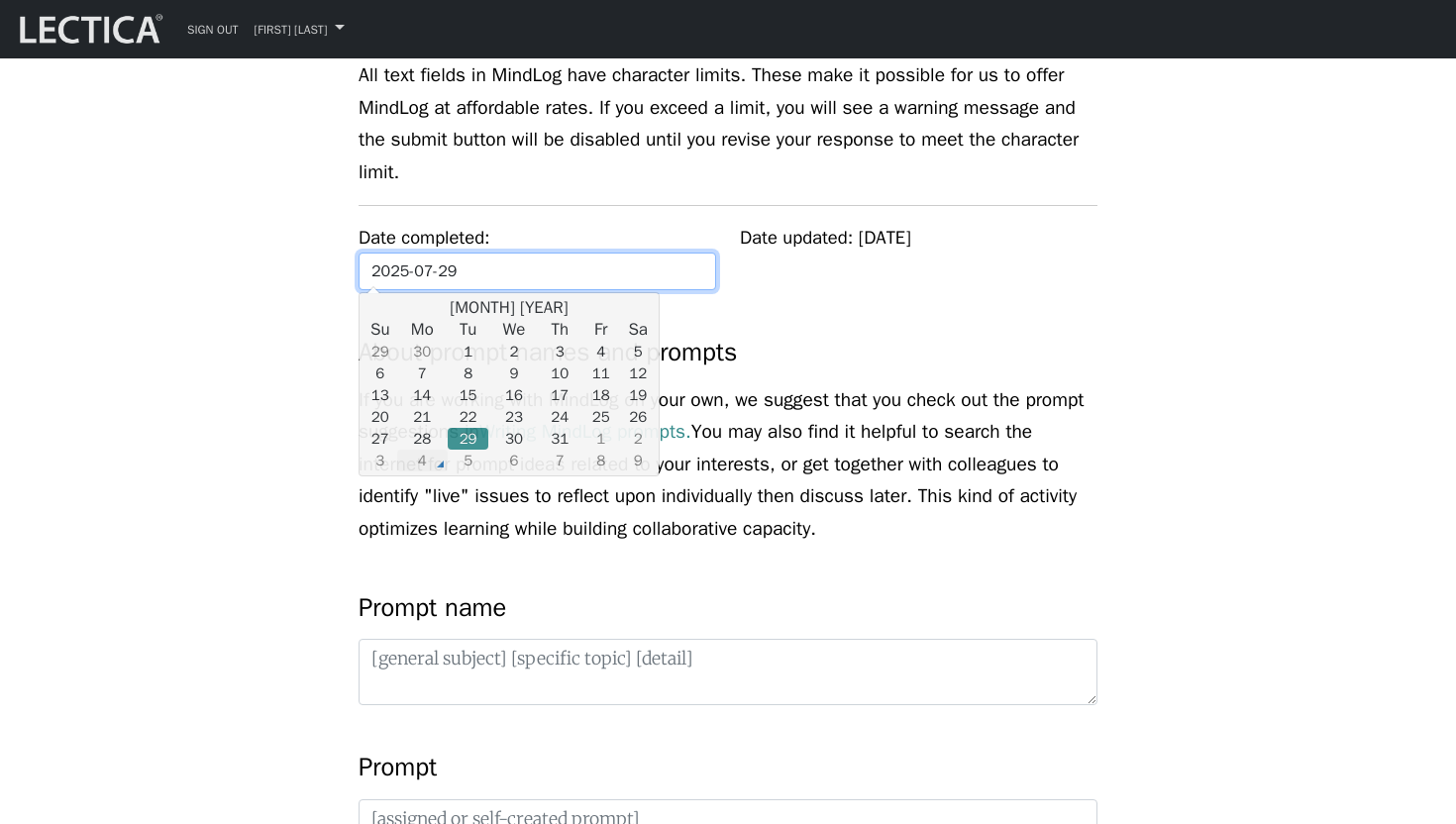 click on "4" at bounding box center (422, 461) 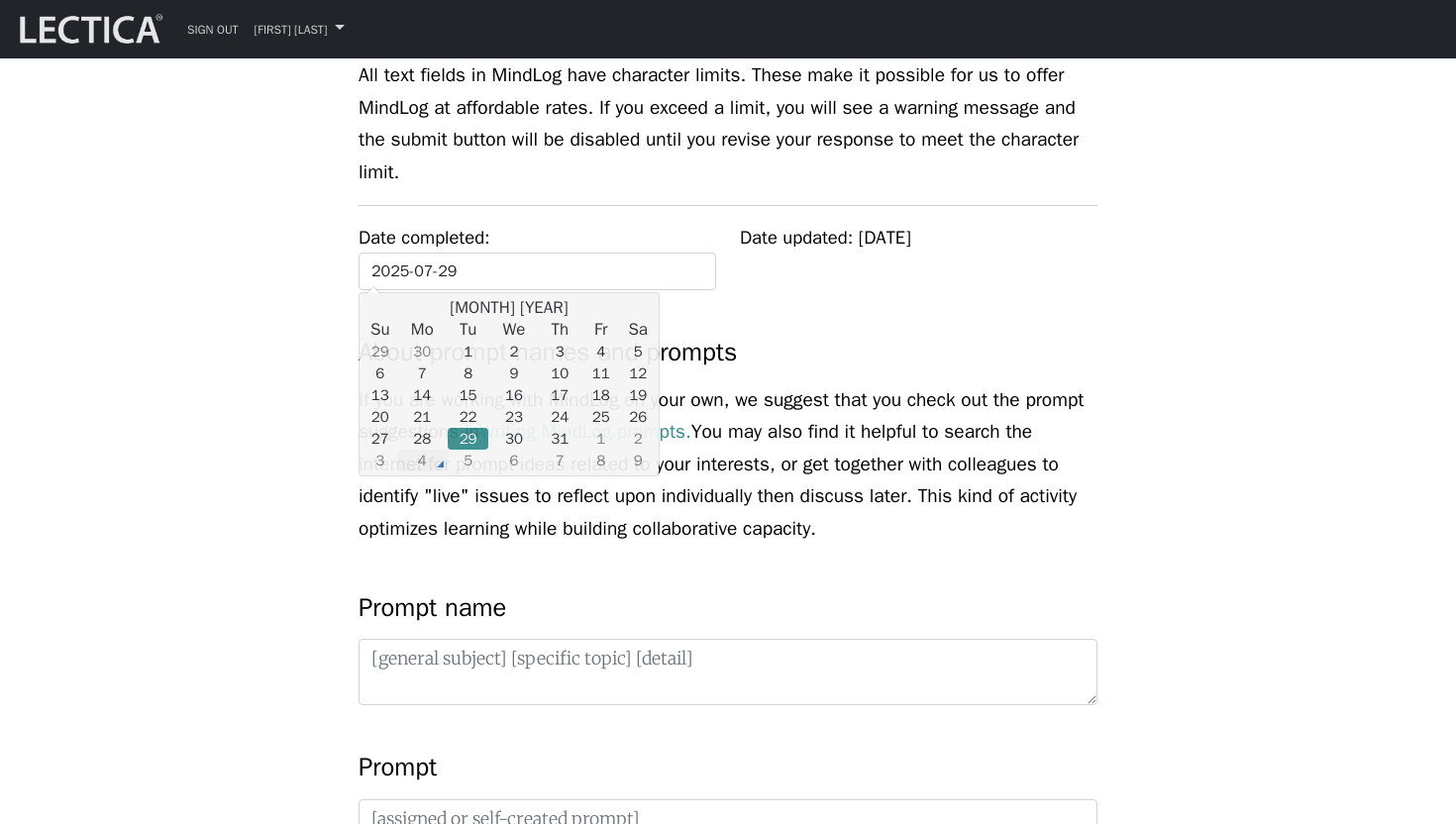 type on "2025-08-04" 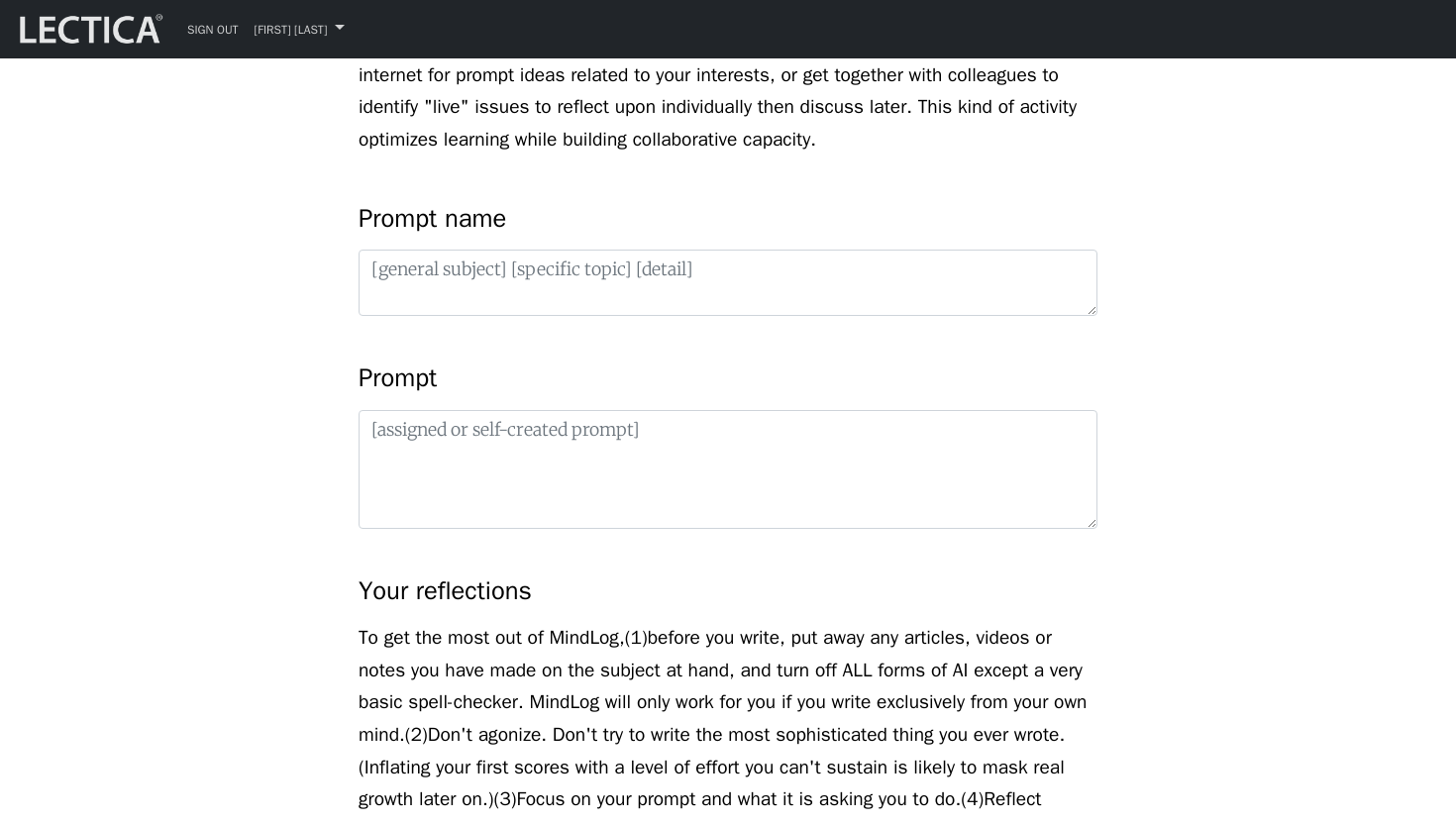 scroll, scrollTop: 838, scrollLeft: 0, axis: vertical 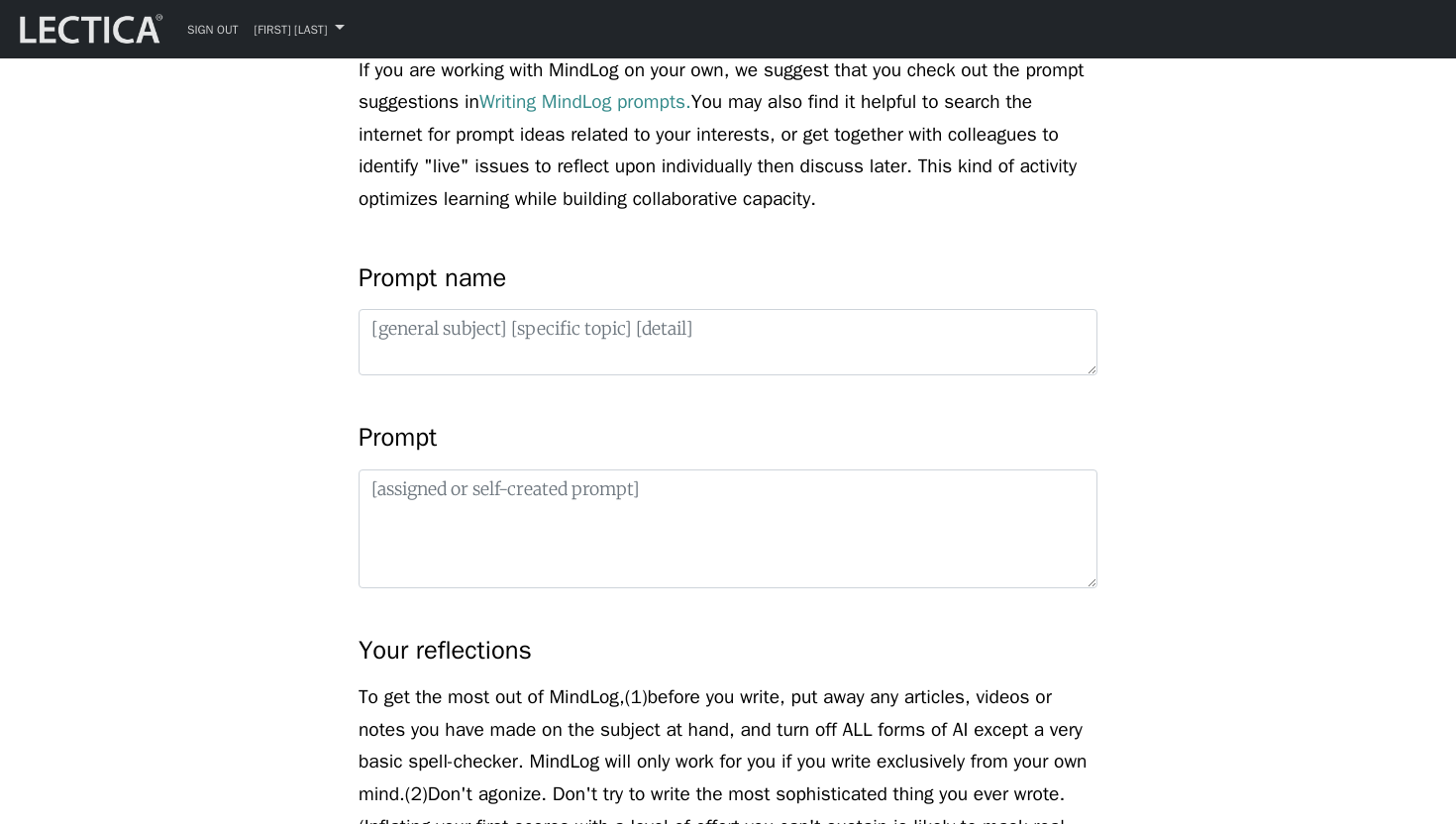 click on "MindLog is a tool for reflecting on and learning from life experience. It's designed to help
you
use practice and reflective activities to optimize learning. To get the most out of MindLog, we suggest
that you
make regular entries. Reflecting regularly, setting (and practicing) relevant micro-tasks,
and seeking
feedback from trusted others will help you build skills for leveraging your brain's built-in
learning mechanisms to drive and optimize your own growth.
MindLog will work best for you if you begin as you plan to go on. In other words,
begin with a
level of effort that that you can maintain over time.
Date completed:    [DATE]" at bounding box center (728, 740) 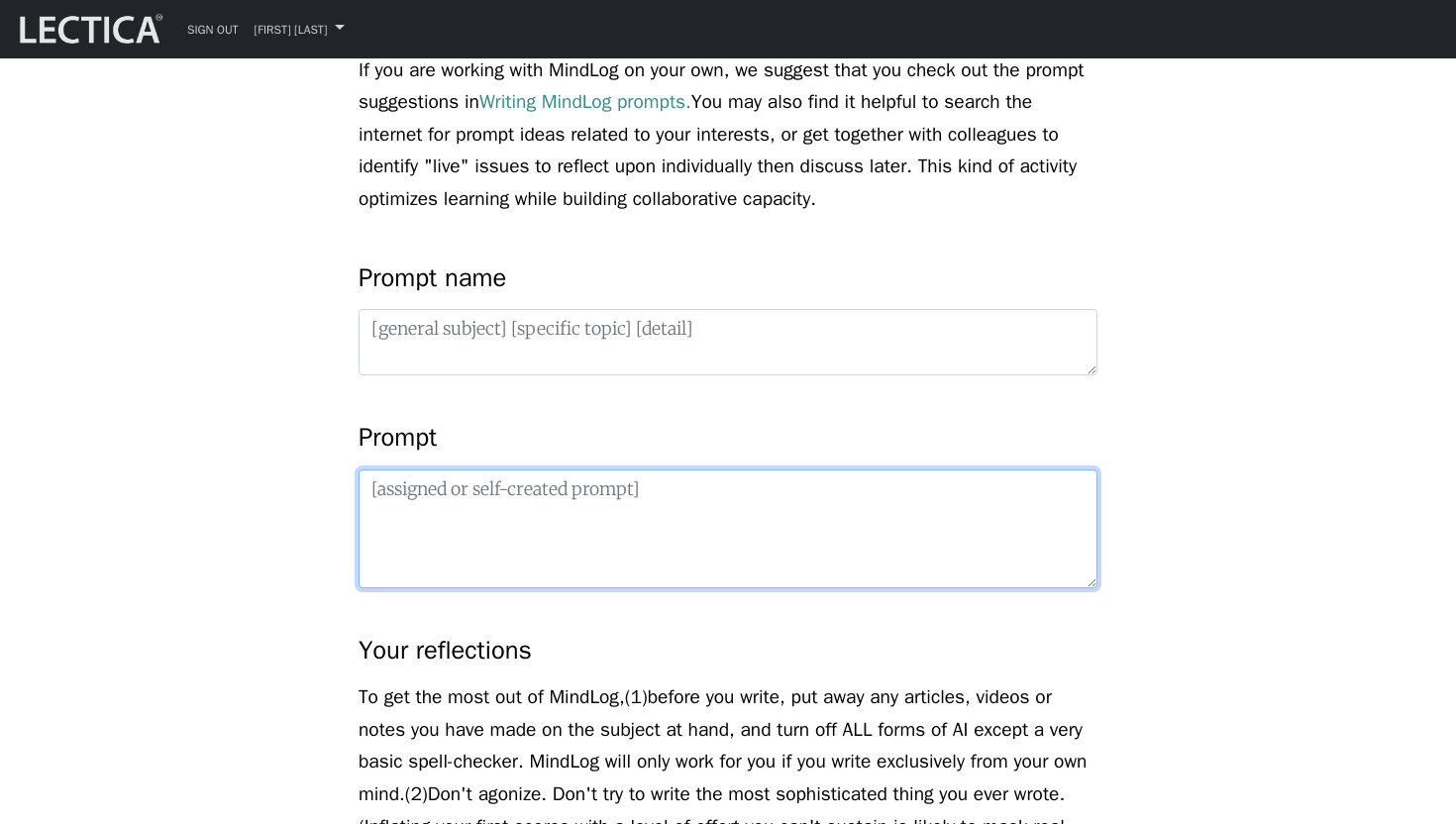 click at bounding box center [728, 529] 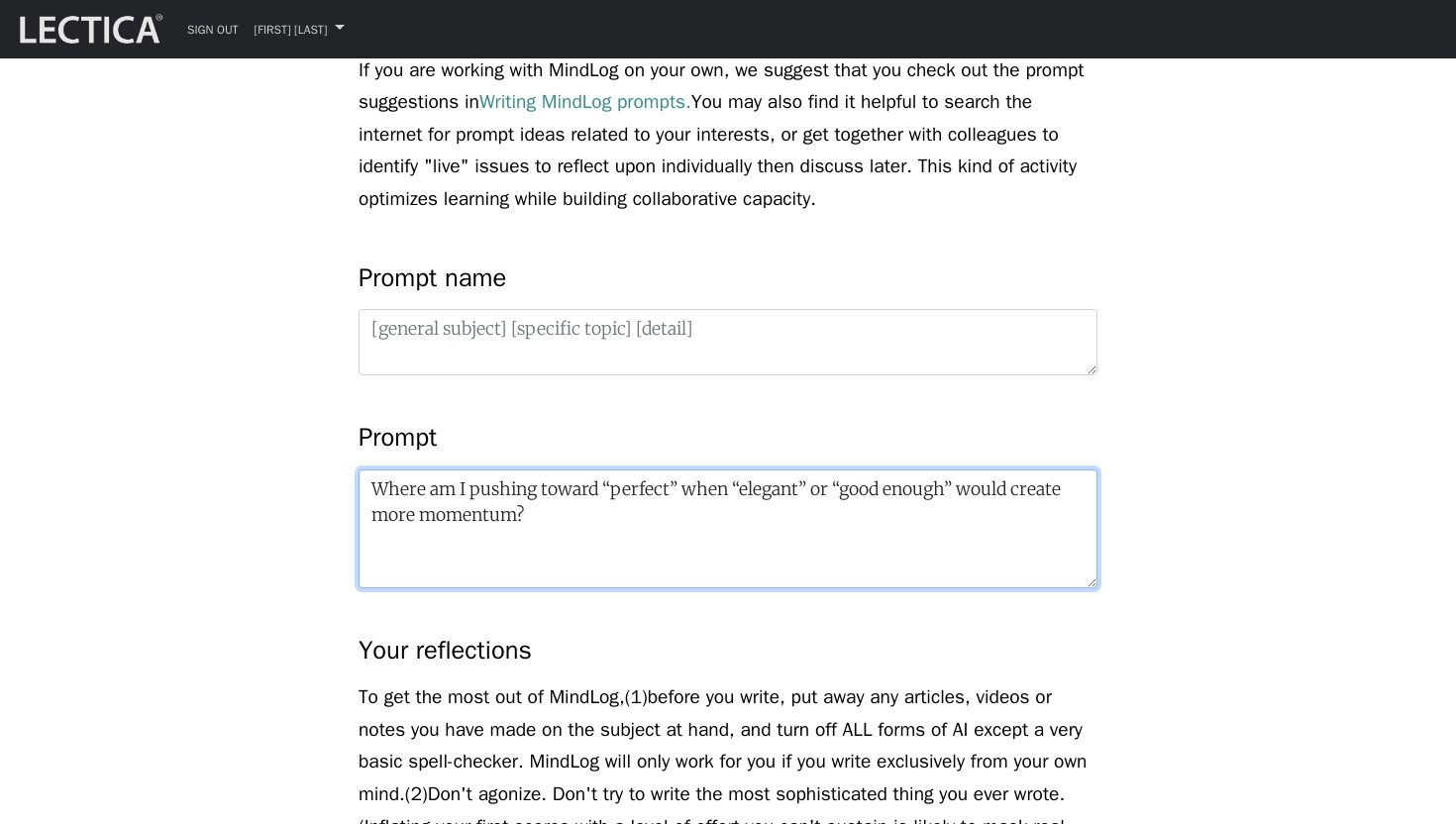 type on "Where am I pushing toward “perfect” when “elegant” or “good enough” would create more momentum?" 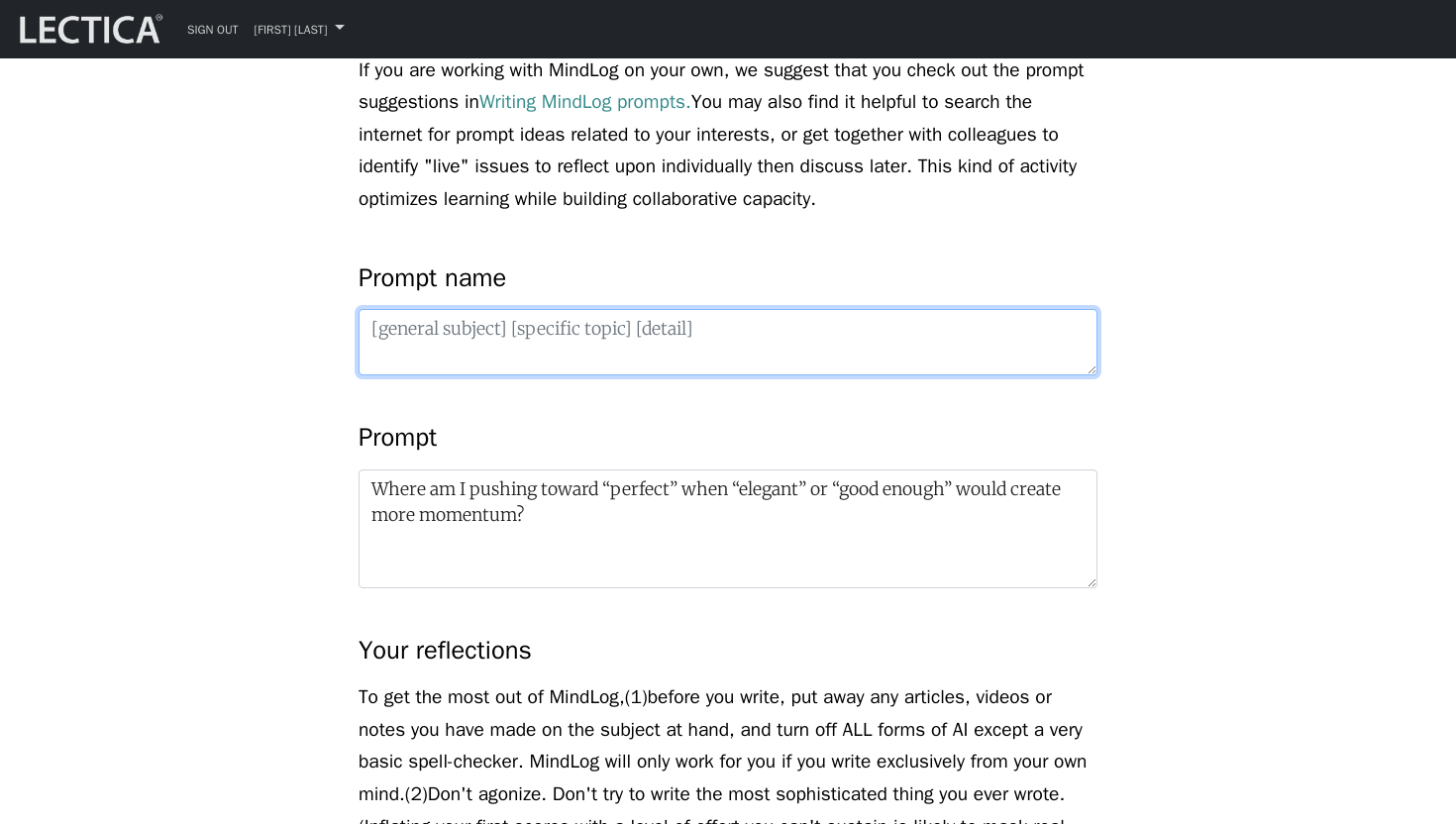 click at bounding box center [728, 342] 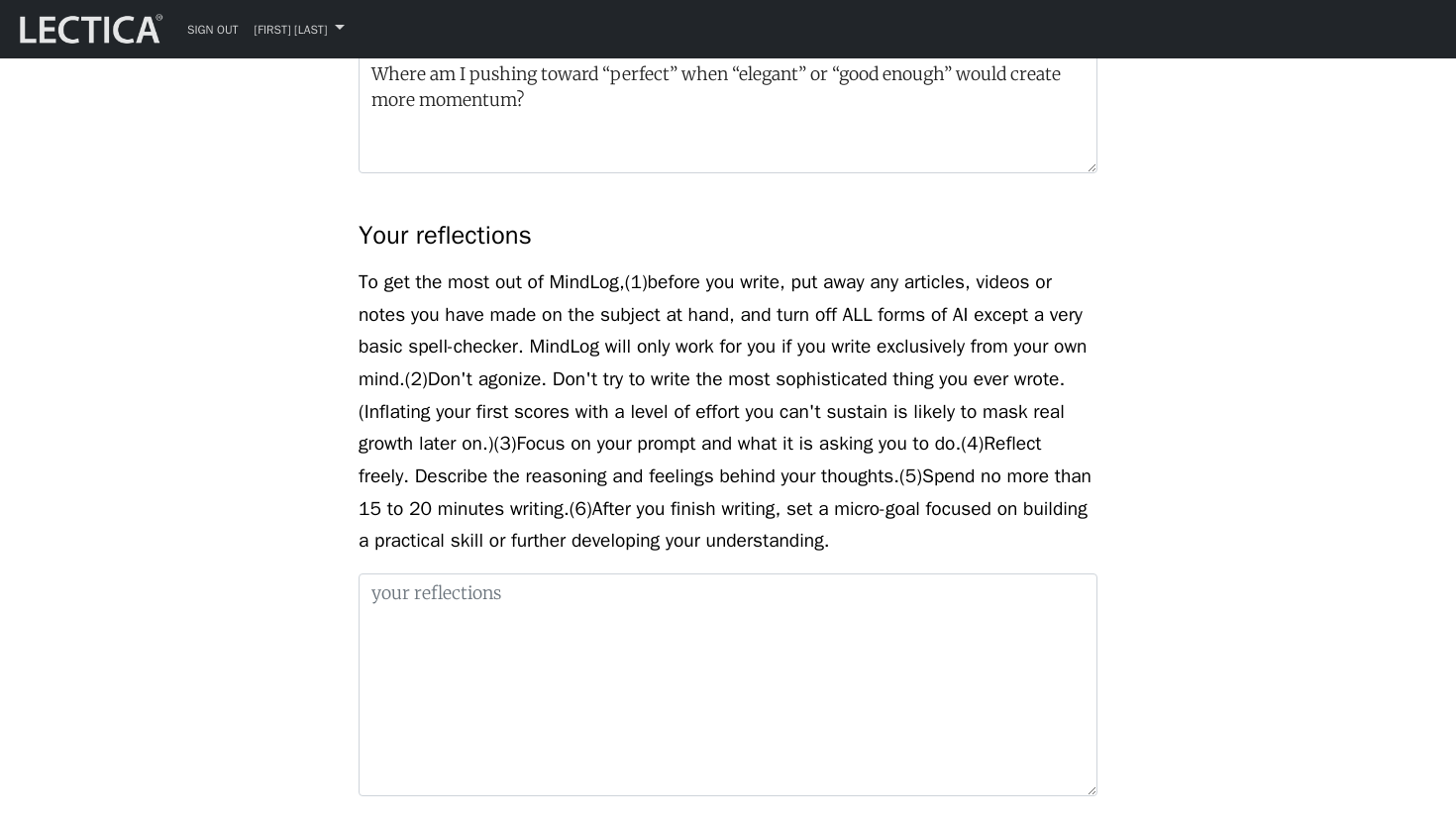 scroll, scrollTop: 1257, scrollLeft: 0, axis: vertical 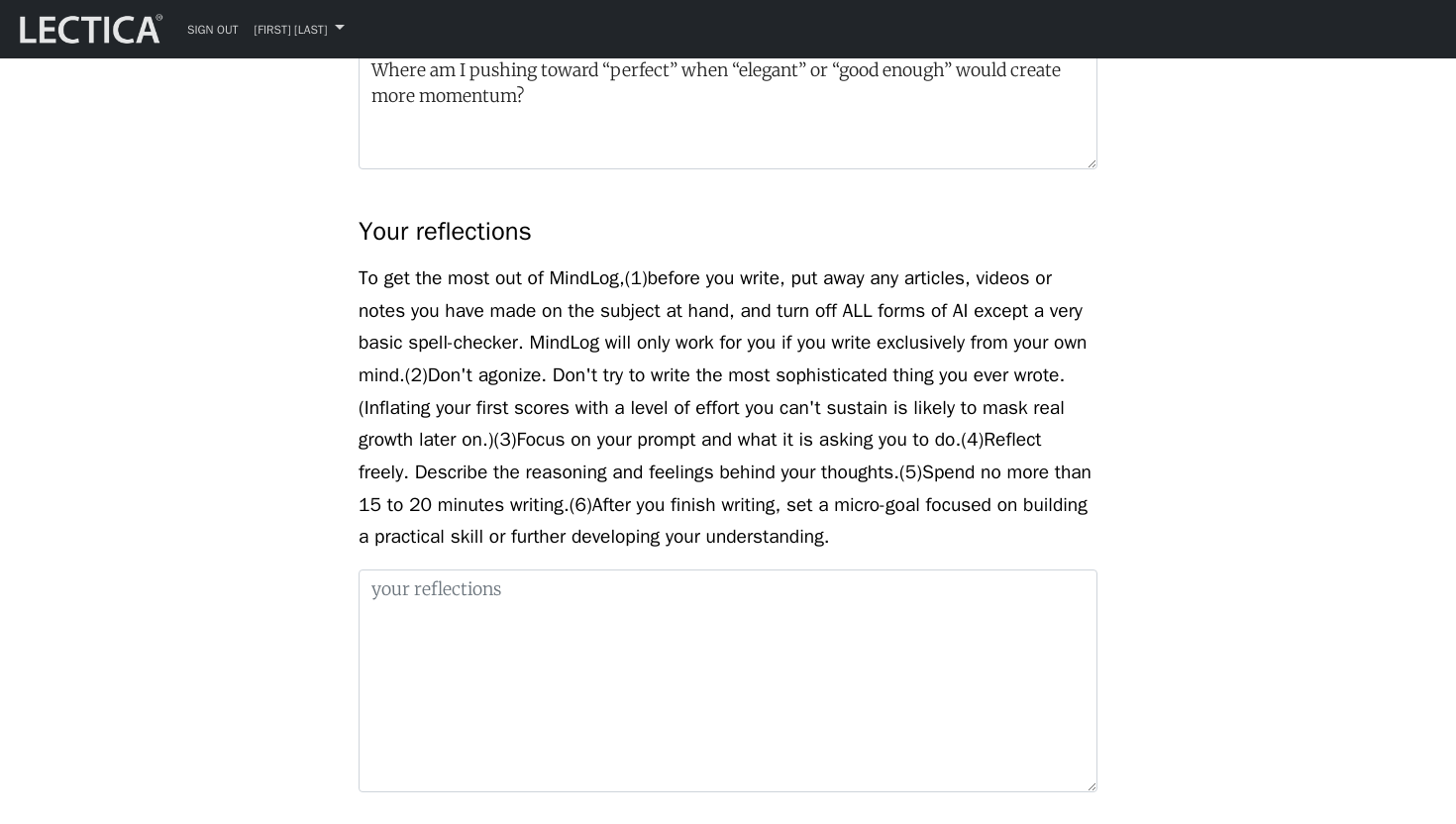 type on "Perfect to Good Enough" 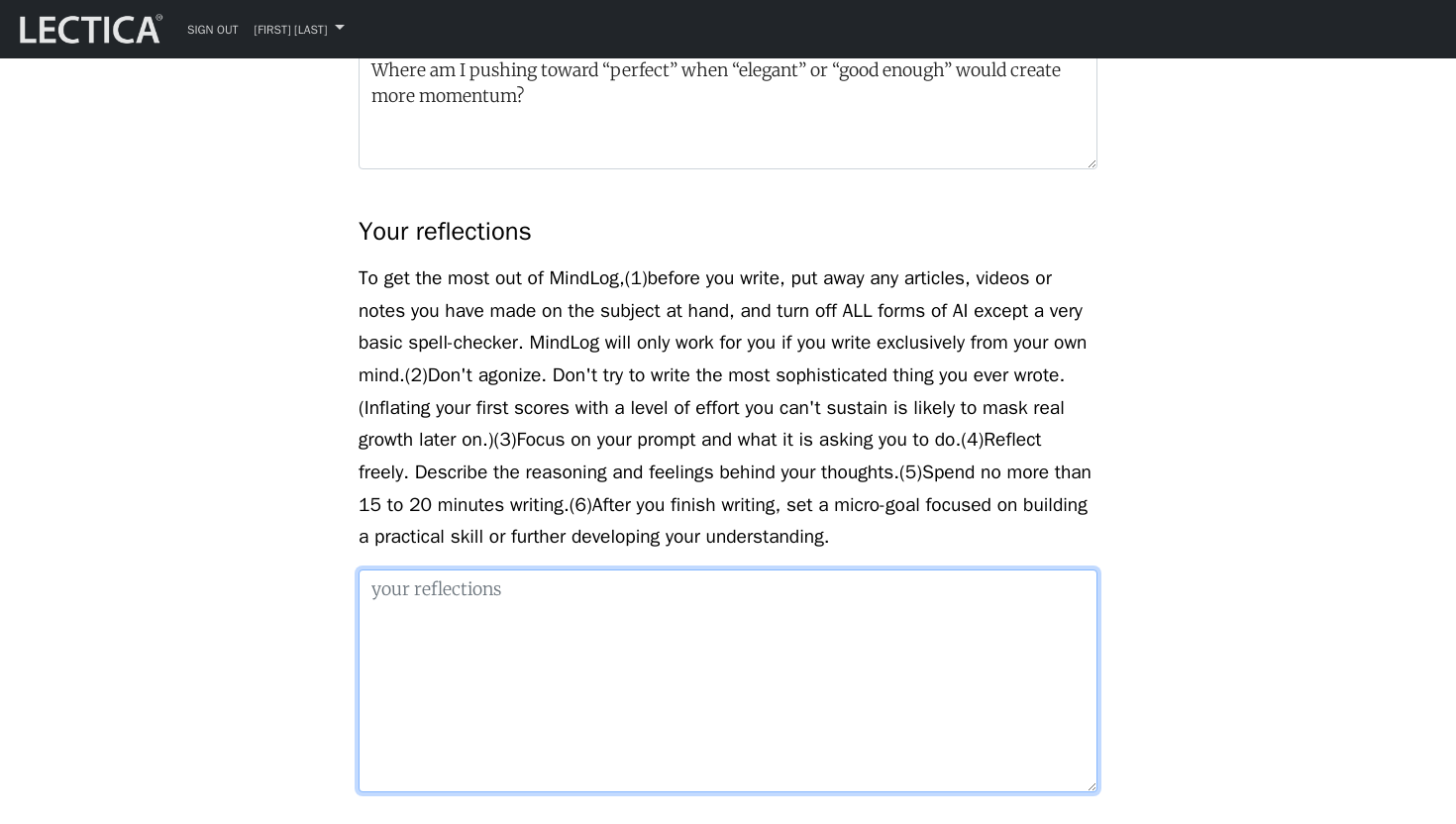 click at bounding box center [728, 680] 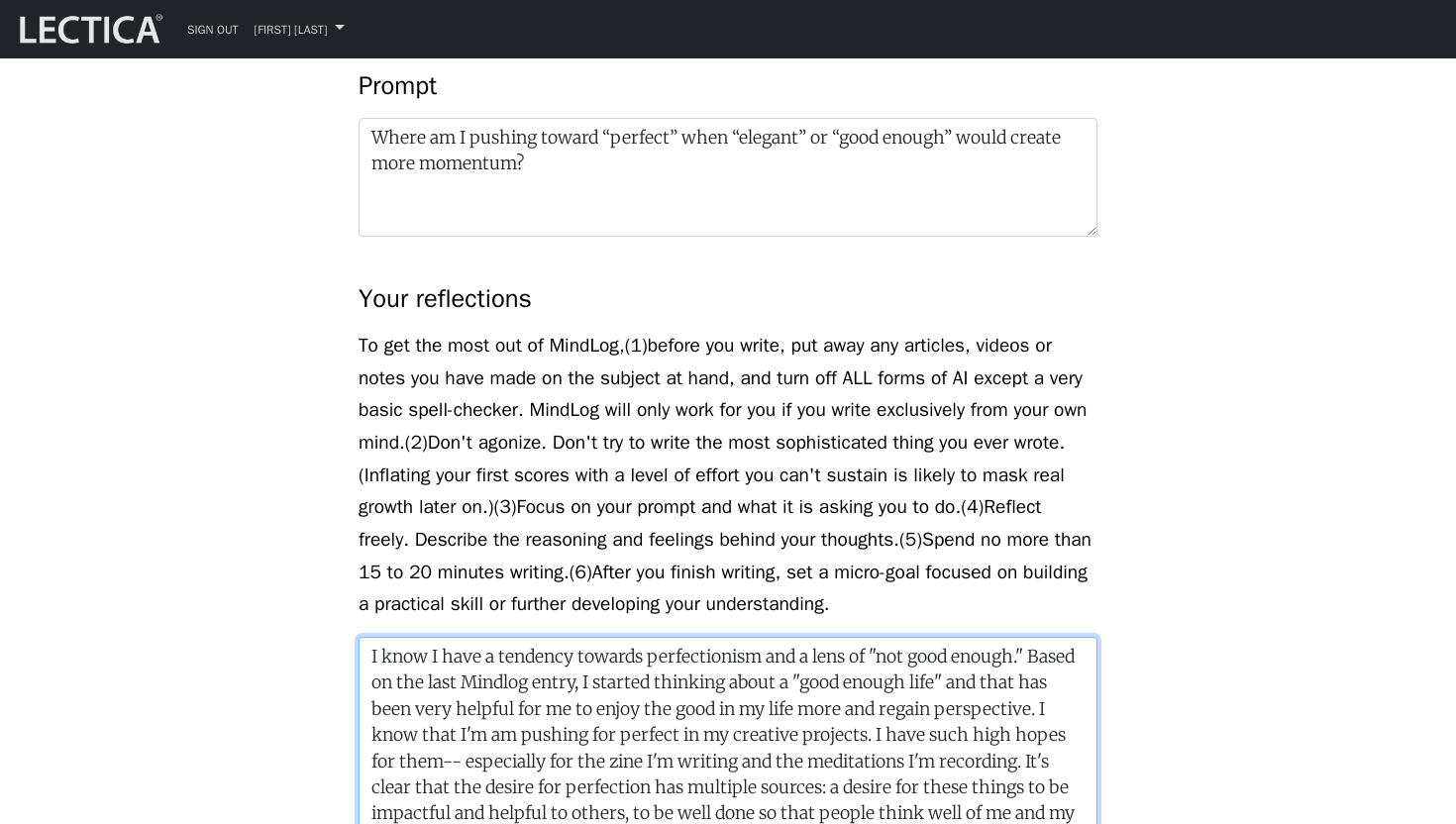 scroll, scrollTop: 1216, scrollLeft: 0, axis: vertical 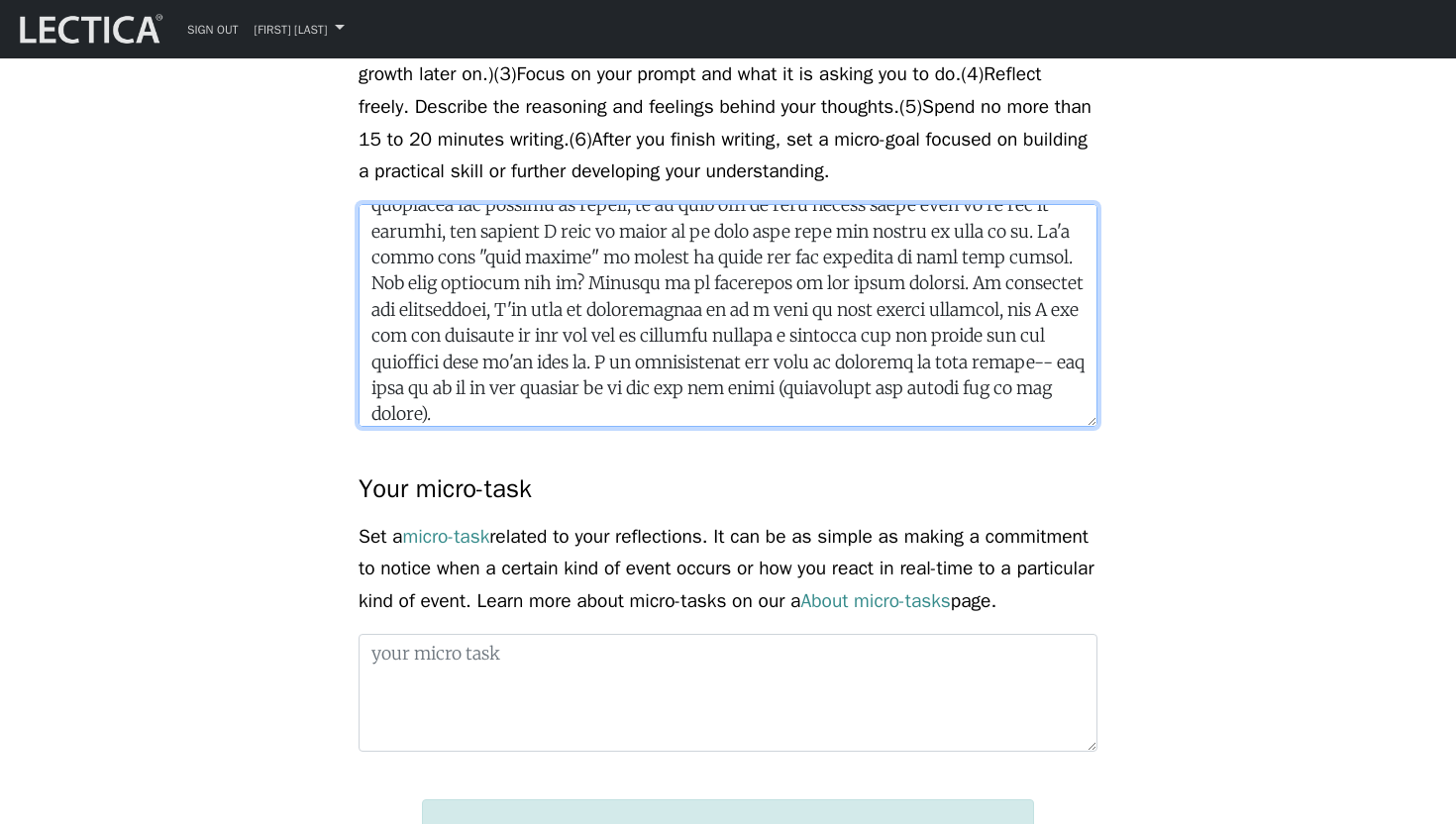 type on "I know I have a tendency towards perfectionism and a lens of "not good enough." Based on the last Mindlog entry, I started thinking about a "good enough life" and that has been very helpful for me to enjoy the good in my life more and regain perspective. I know that I'm am pushing for perfect in my creative projects. I have such high hopes for them-- especially for the zine I'm writing and the meditations I'm recording. It's clear that the desire for perfection has multiple sources: a desire for these things to be impactful and helpful to others, to be well done so that people think well of me and my talents, and because I have an image in my head that they are trying to live up to. It's clear that "good enough" is enough to share and get feedback to make them better. How does elegance fit in? Perhaps in an enjoyment of the whole process. In recording the meditations, I've felt so appreciative to be a part of this larger movement, and I can see the elegance of how the act of creation becomes a reminder for..." 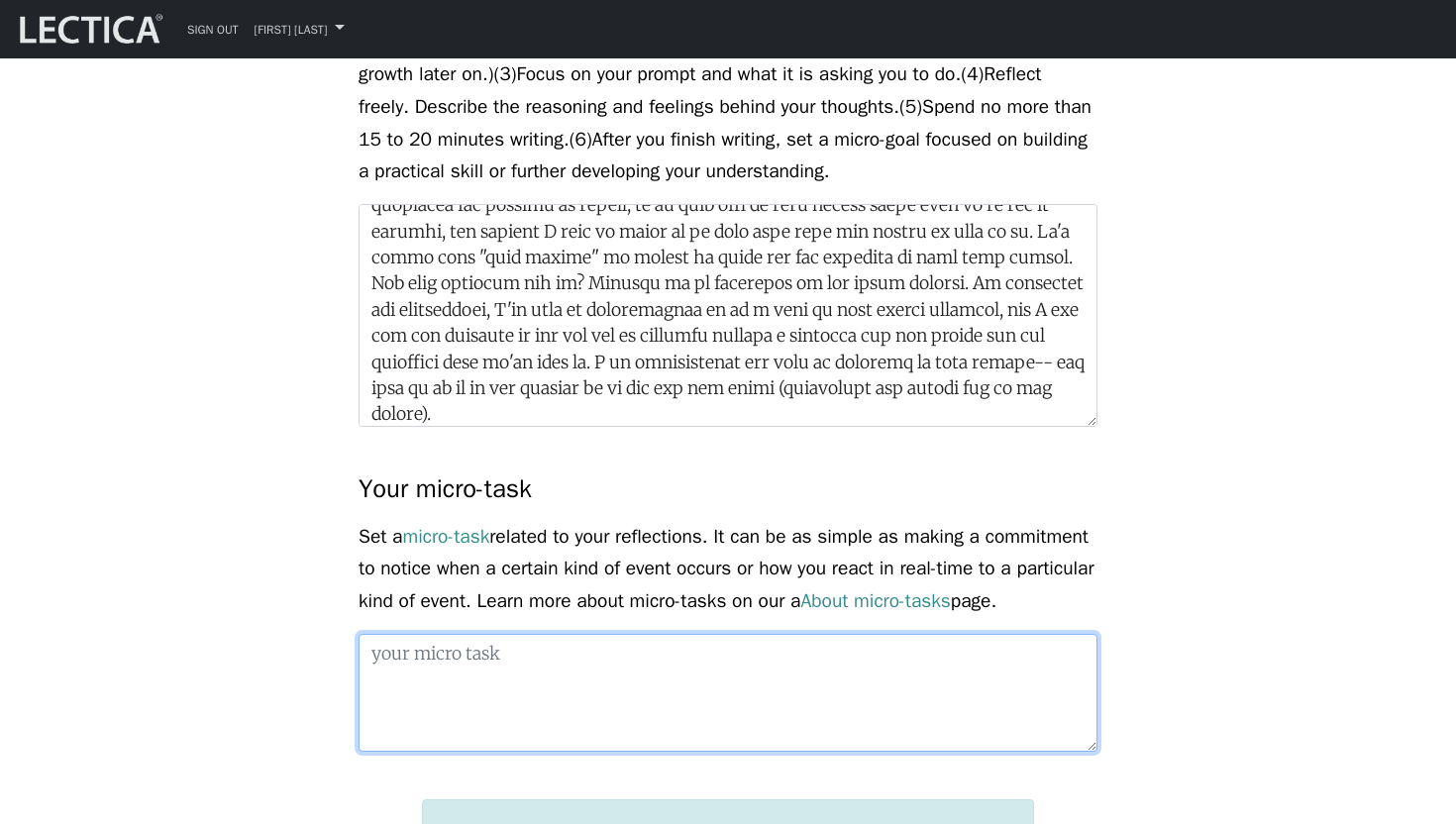 click at bounding box center [728, 693] 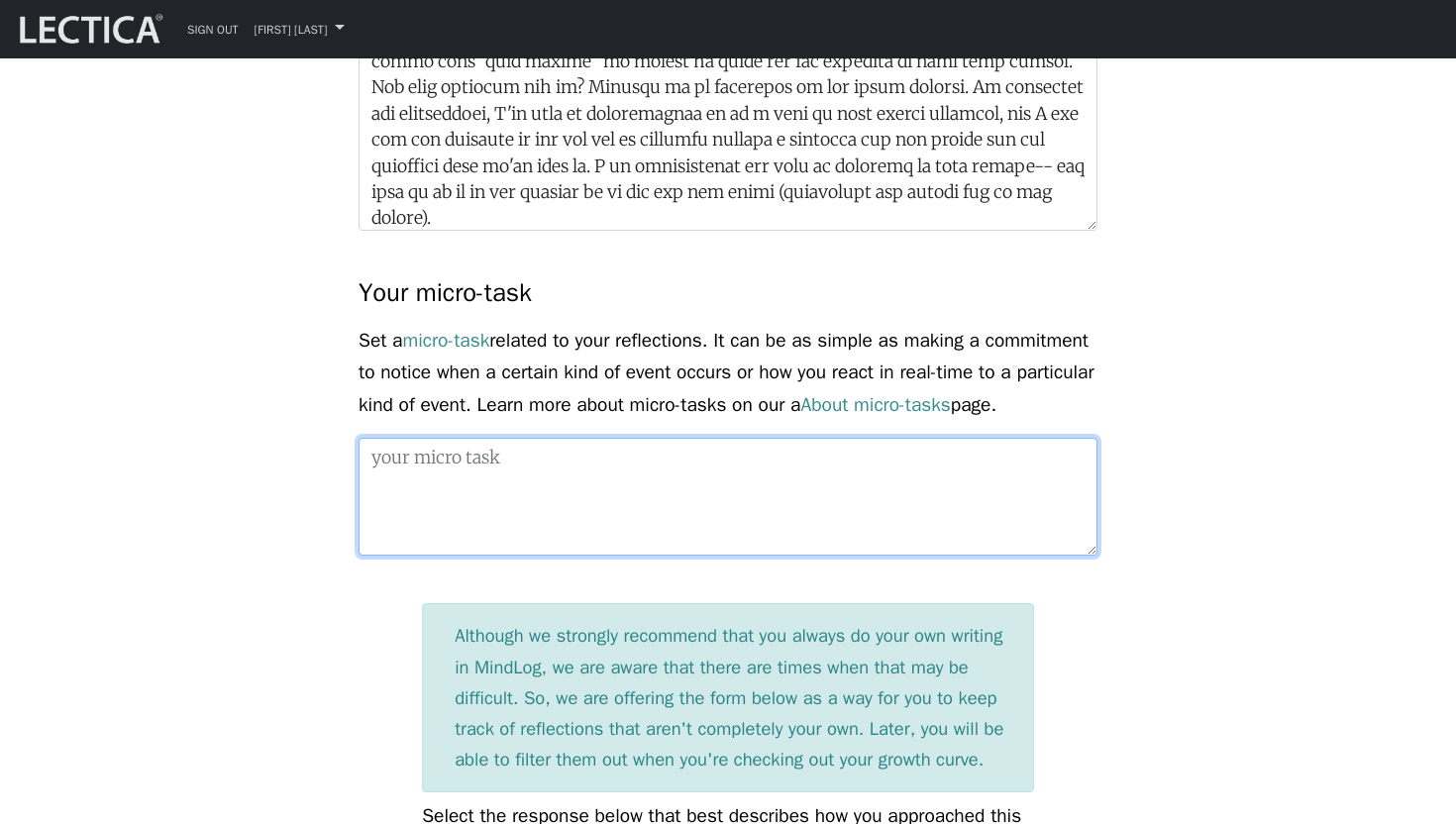 scroll, scrollTop: 1825, scrollLeft: 0, axis: vertical 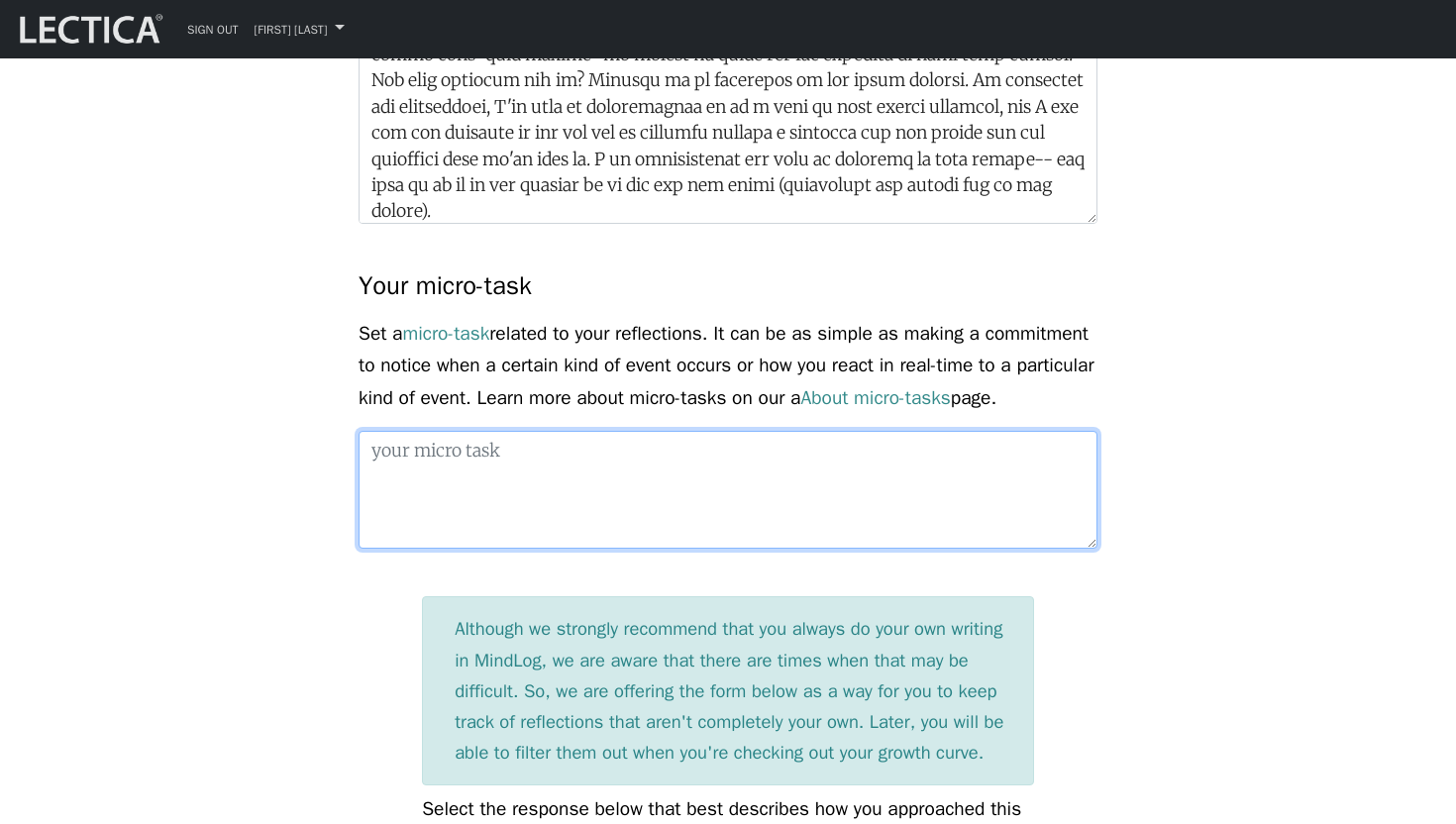 type on "N" 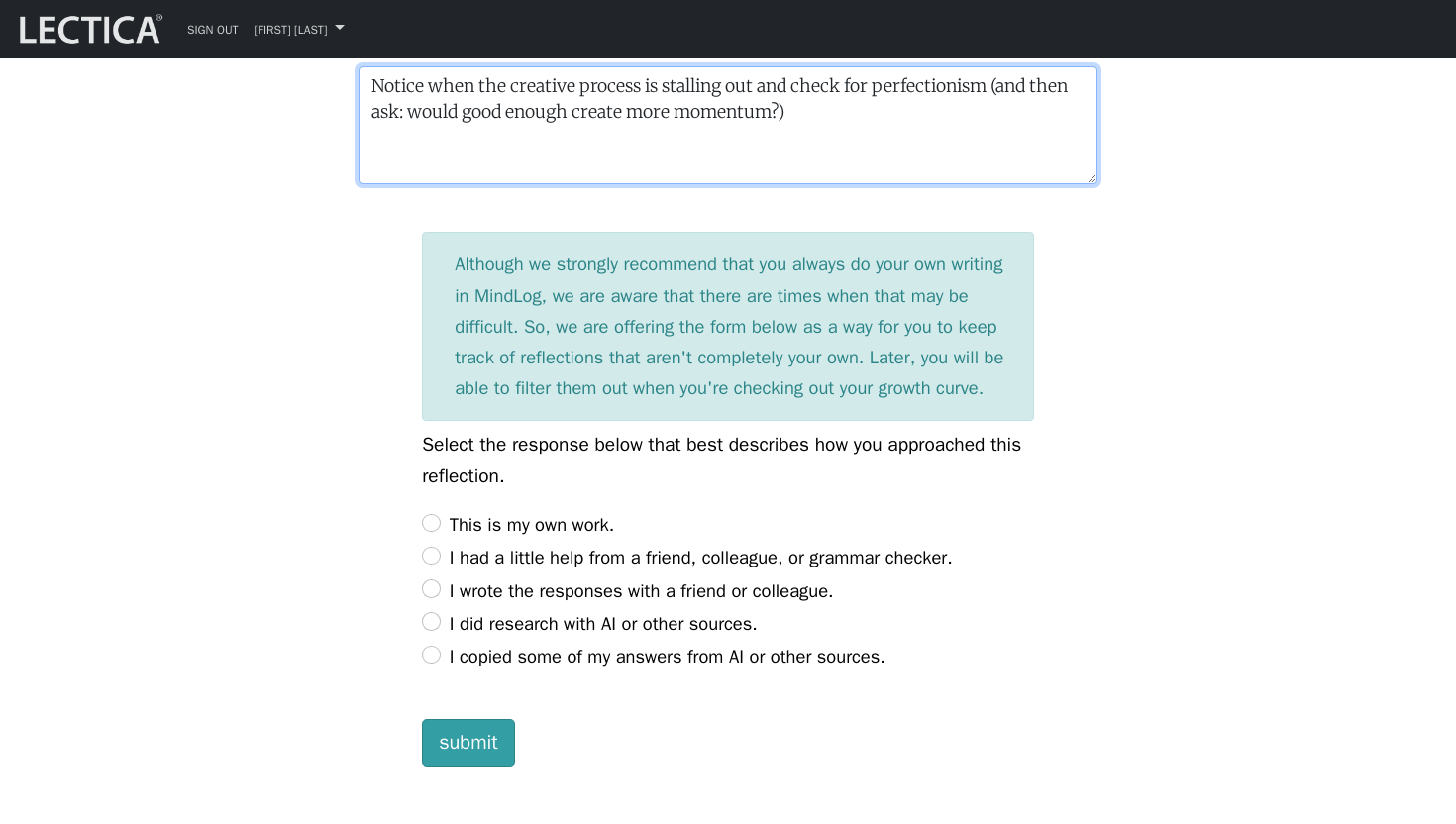 scroll, scrollTop: 2192, scrollLeft: 0, axis: vertical 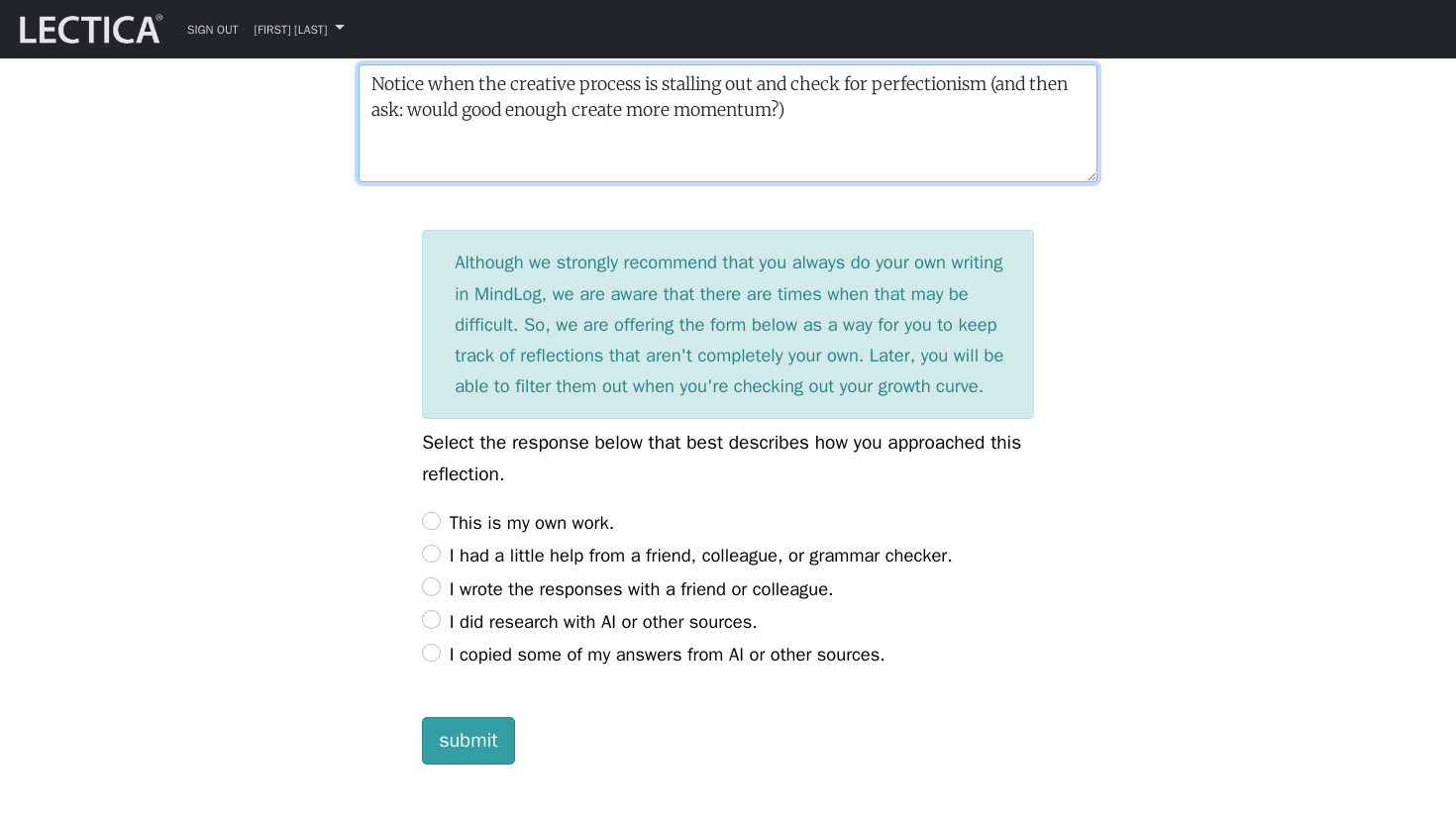 type on "Notice when the creative process is stalling out and check for perfectionism (and then ask: would good enough create more momentum?)" 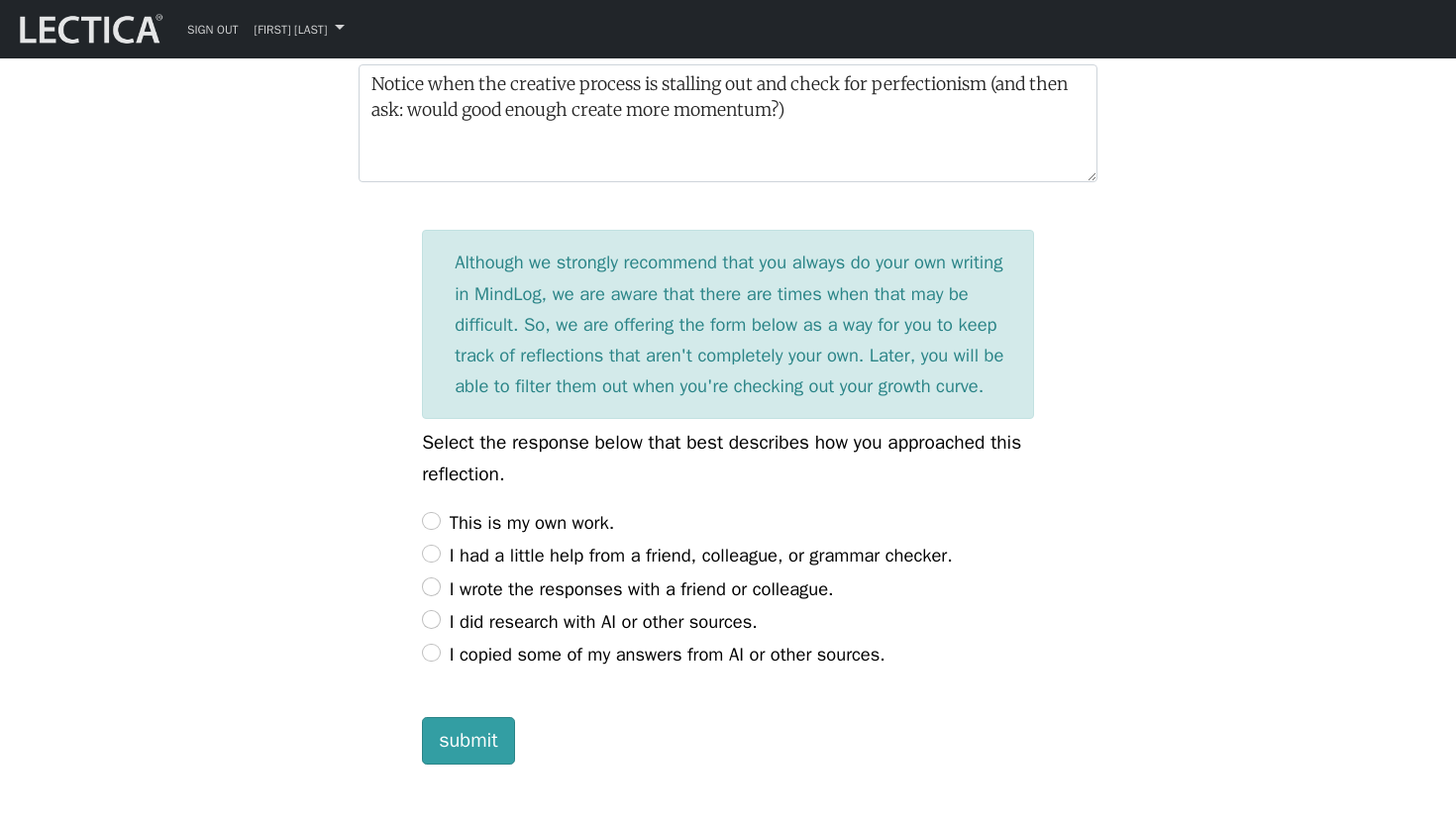 click on "This is my own work." at bounding box center (532, 522) 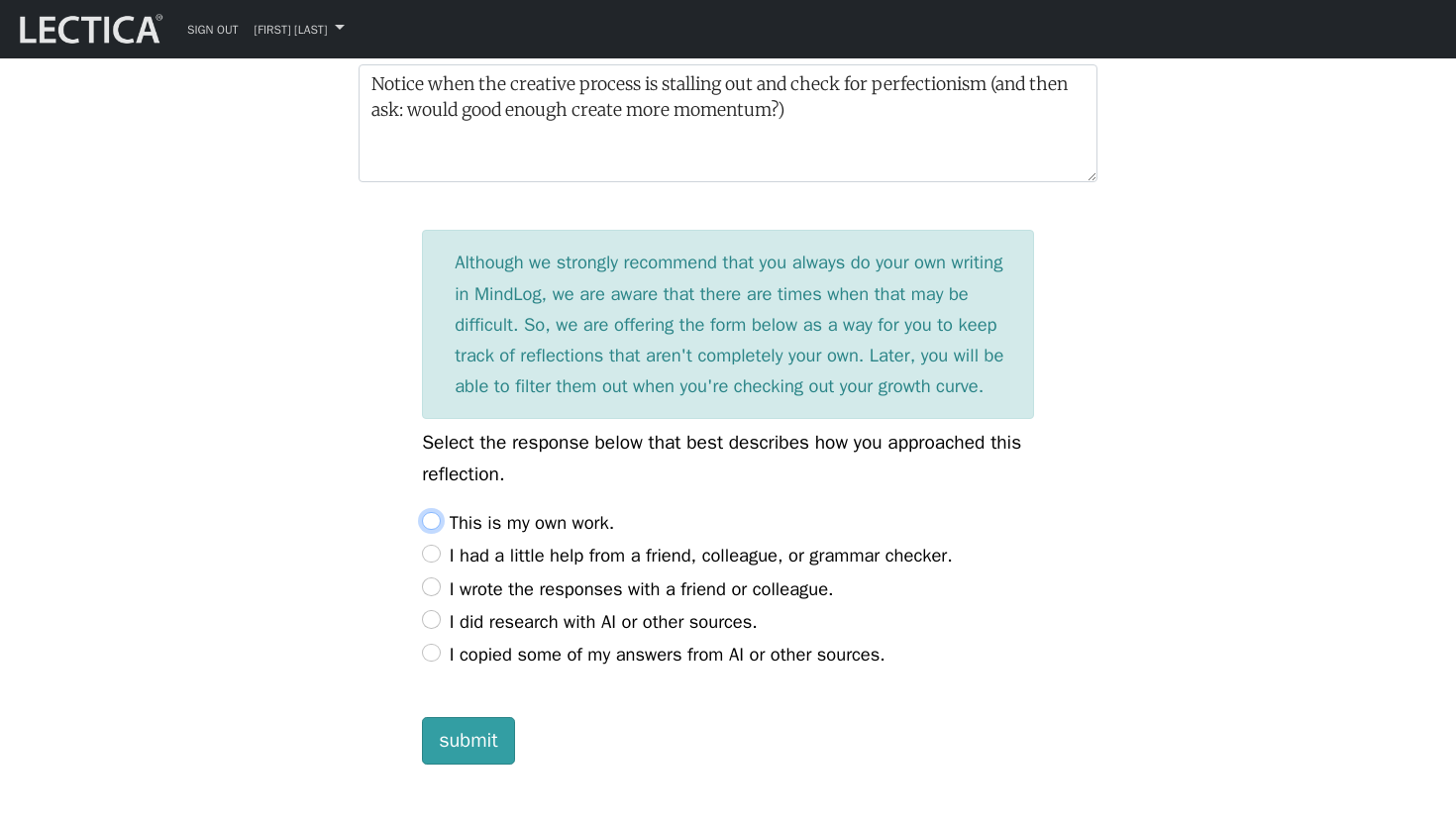 click on "This is my own work." at bounding box center [431, 521] 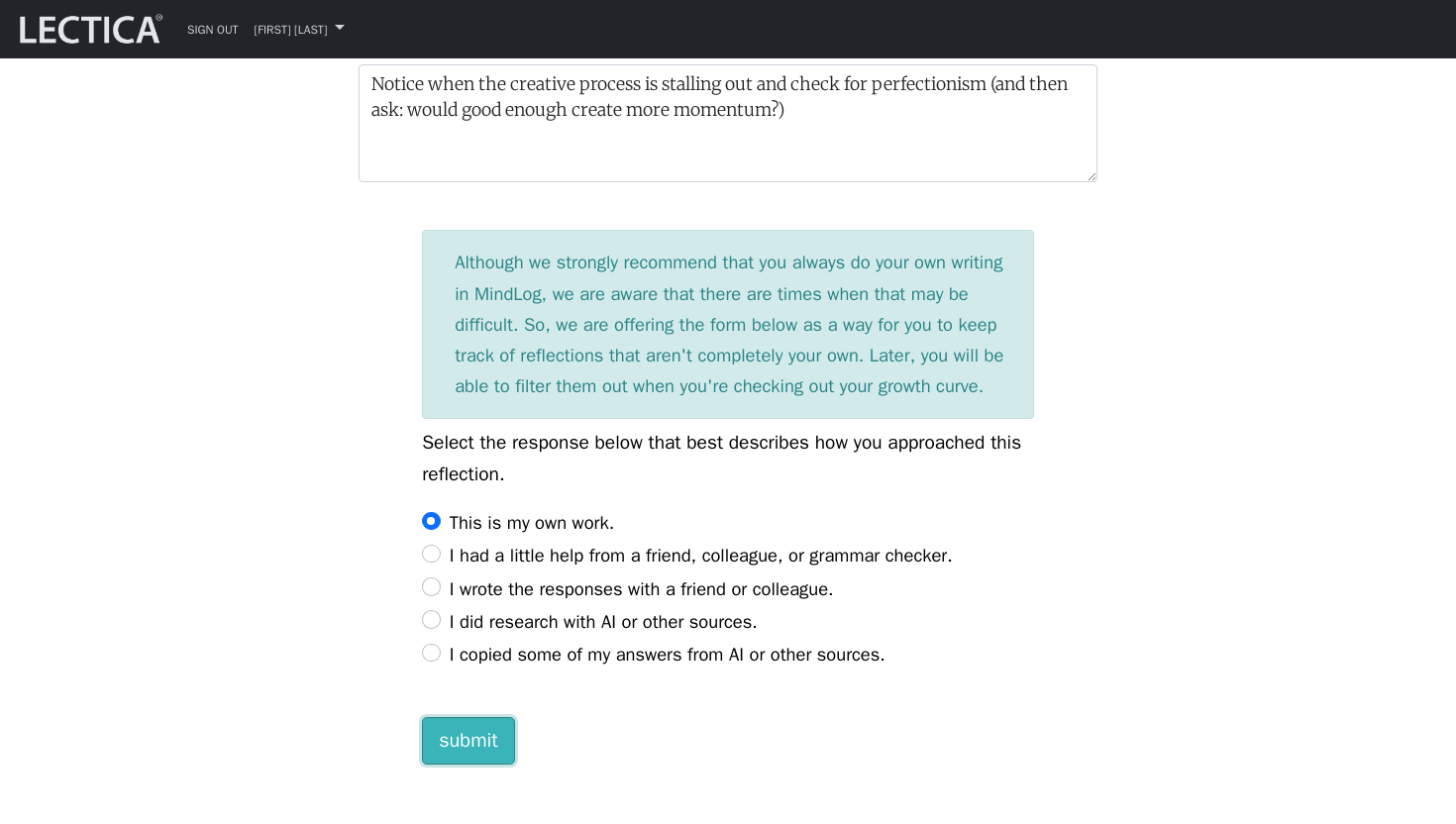 click on "submit" at bounding box center [468, 741] 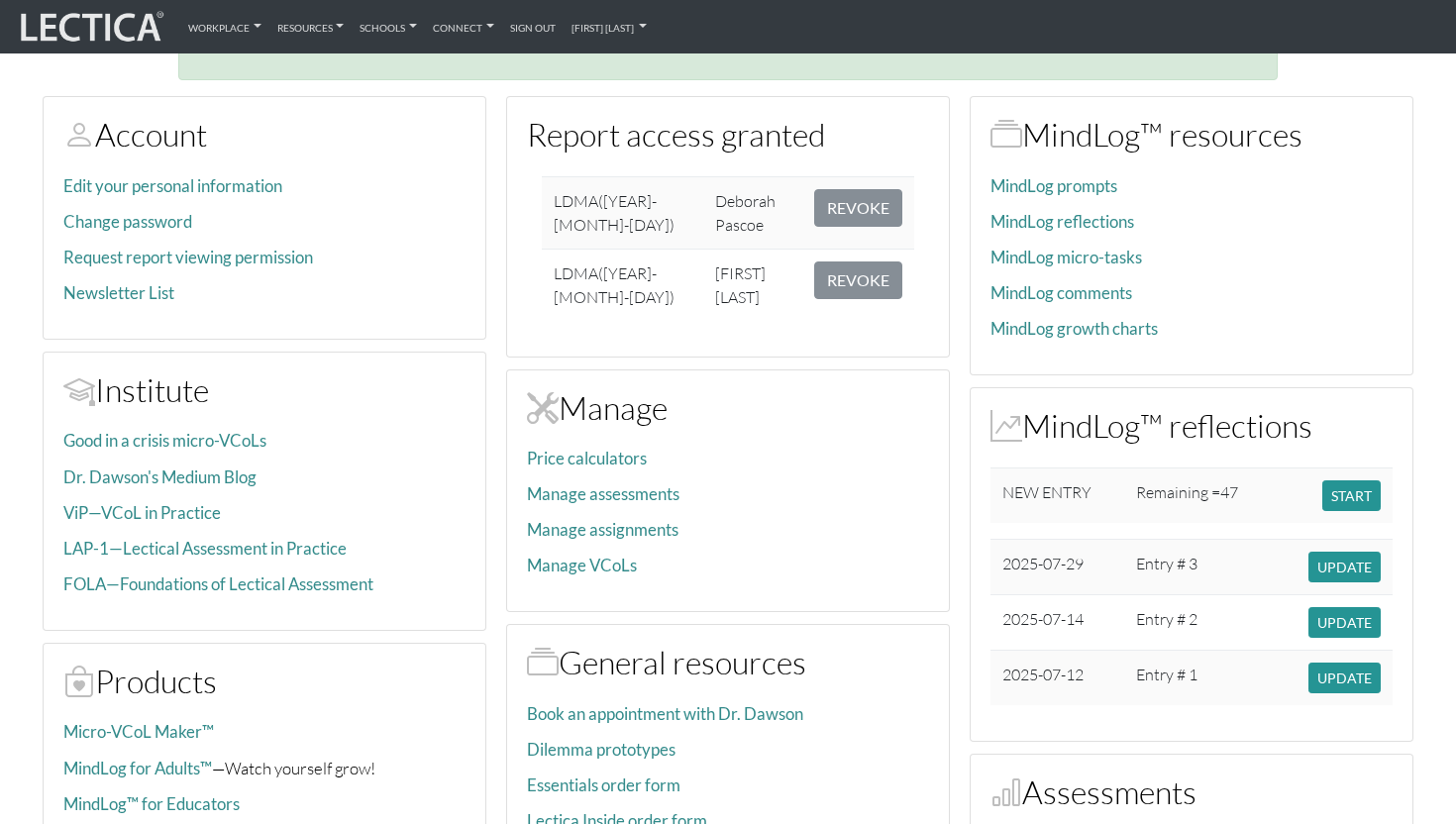 scroll, scrollTop: 345, scrollLeft: 0, axis: vertical 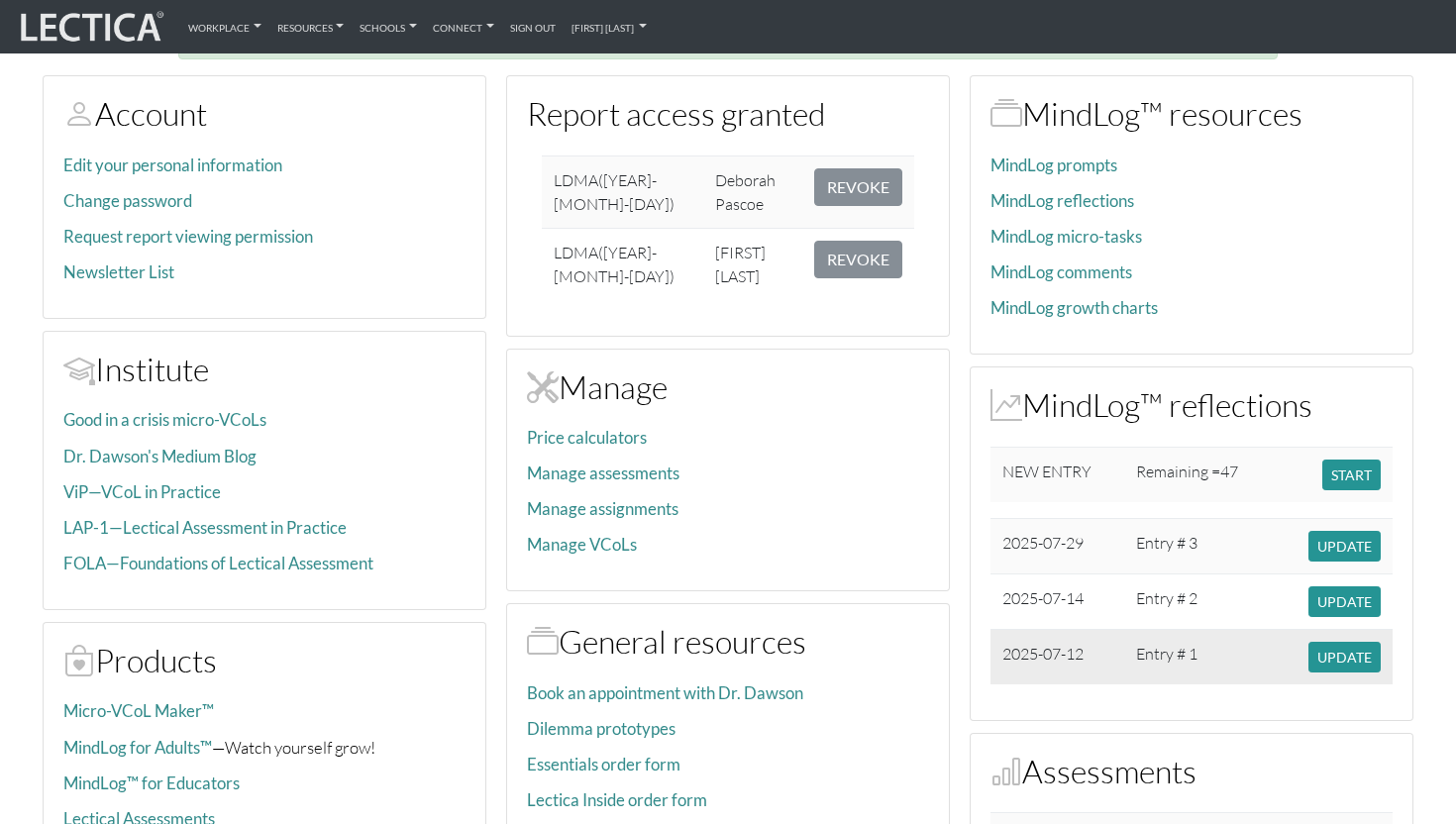 click on "Entry # 1" at bounding box center (1191, 657) 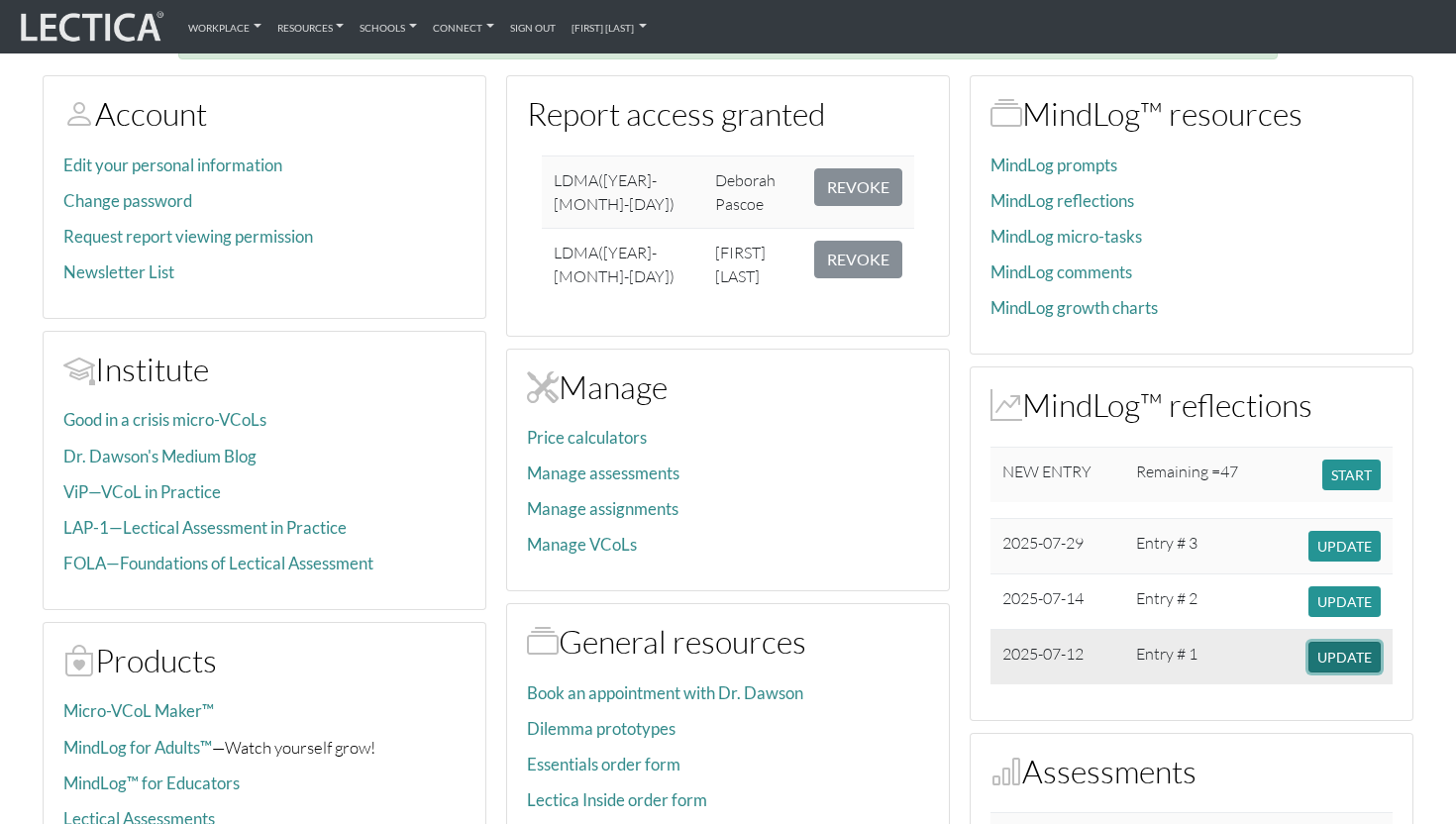click on "UPDATE" at bounding box center (1344, 657) 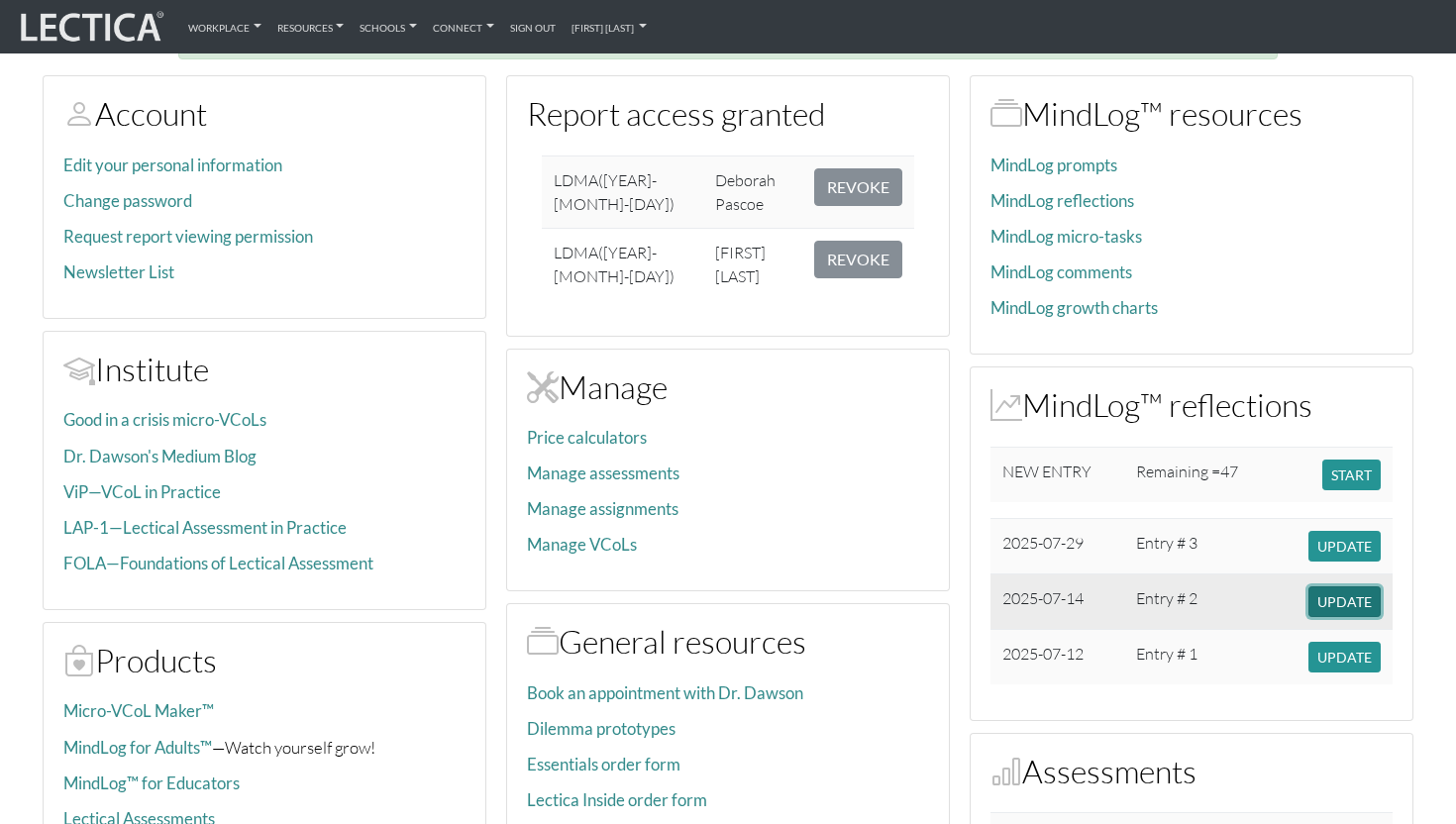 click on "UPDATE" at bounding box center [1344, 601] 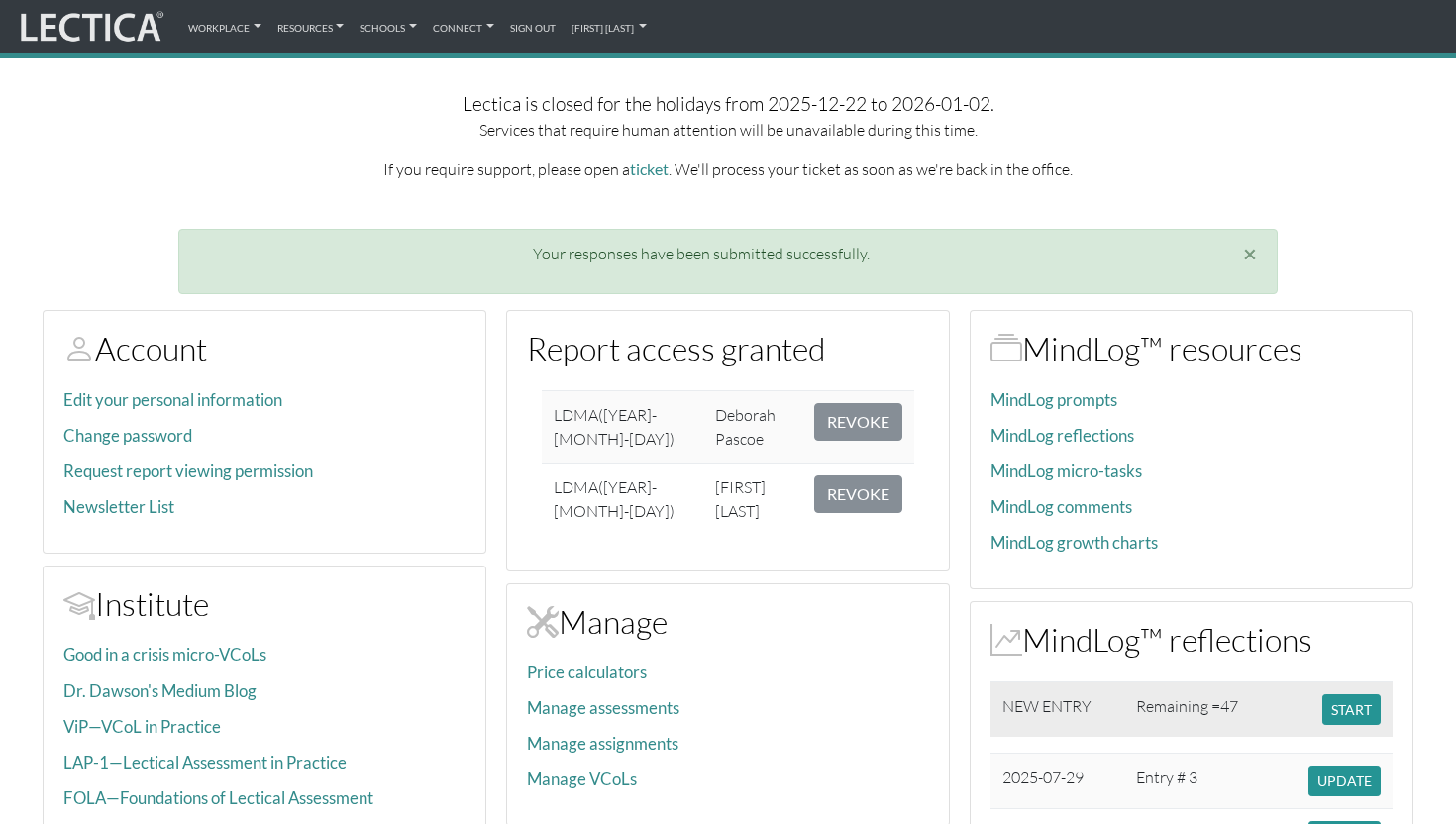 scroll, scrollTop: 0, scrollLeft: 0, axis: both 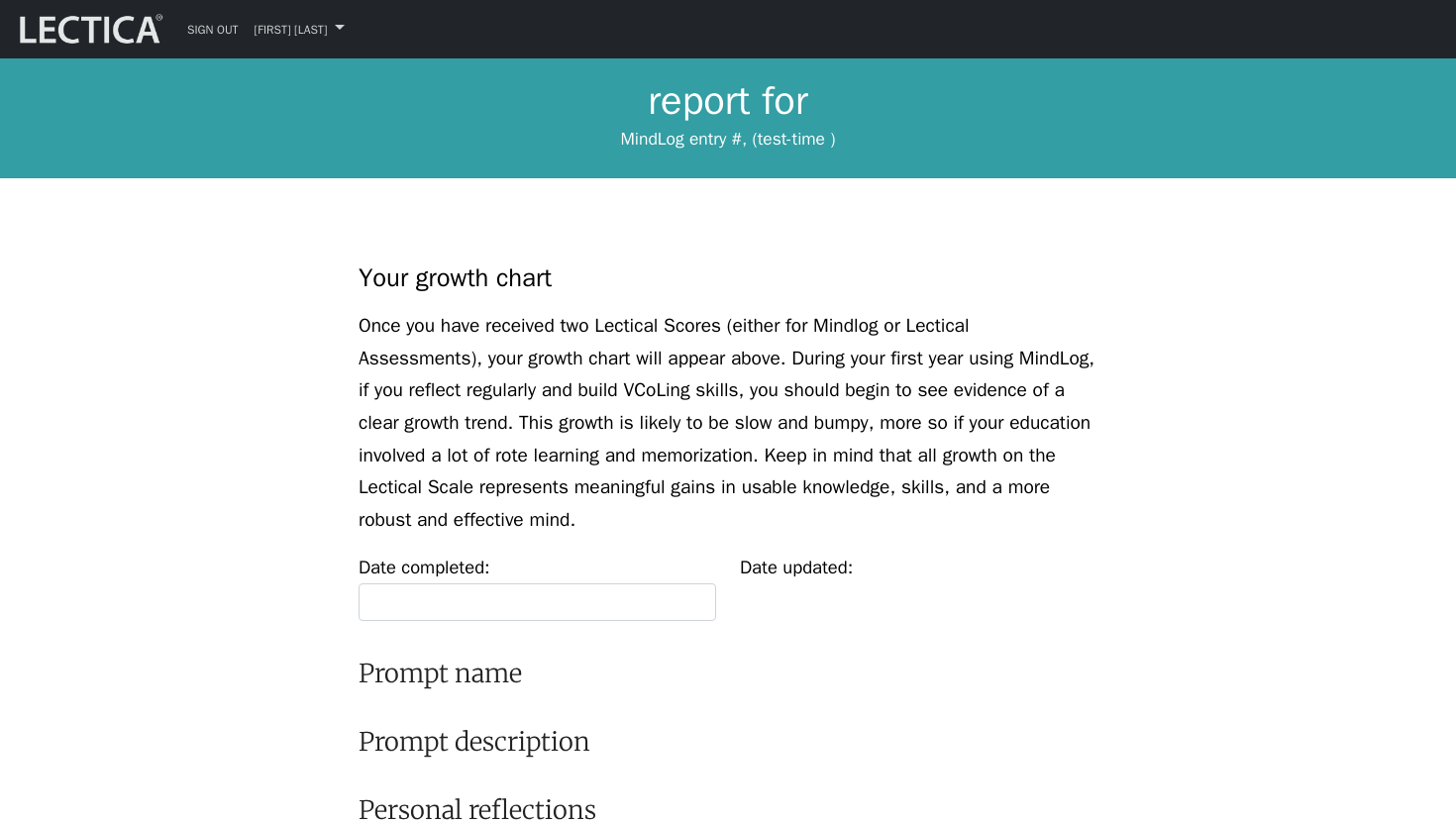 type on "2025-08-04" 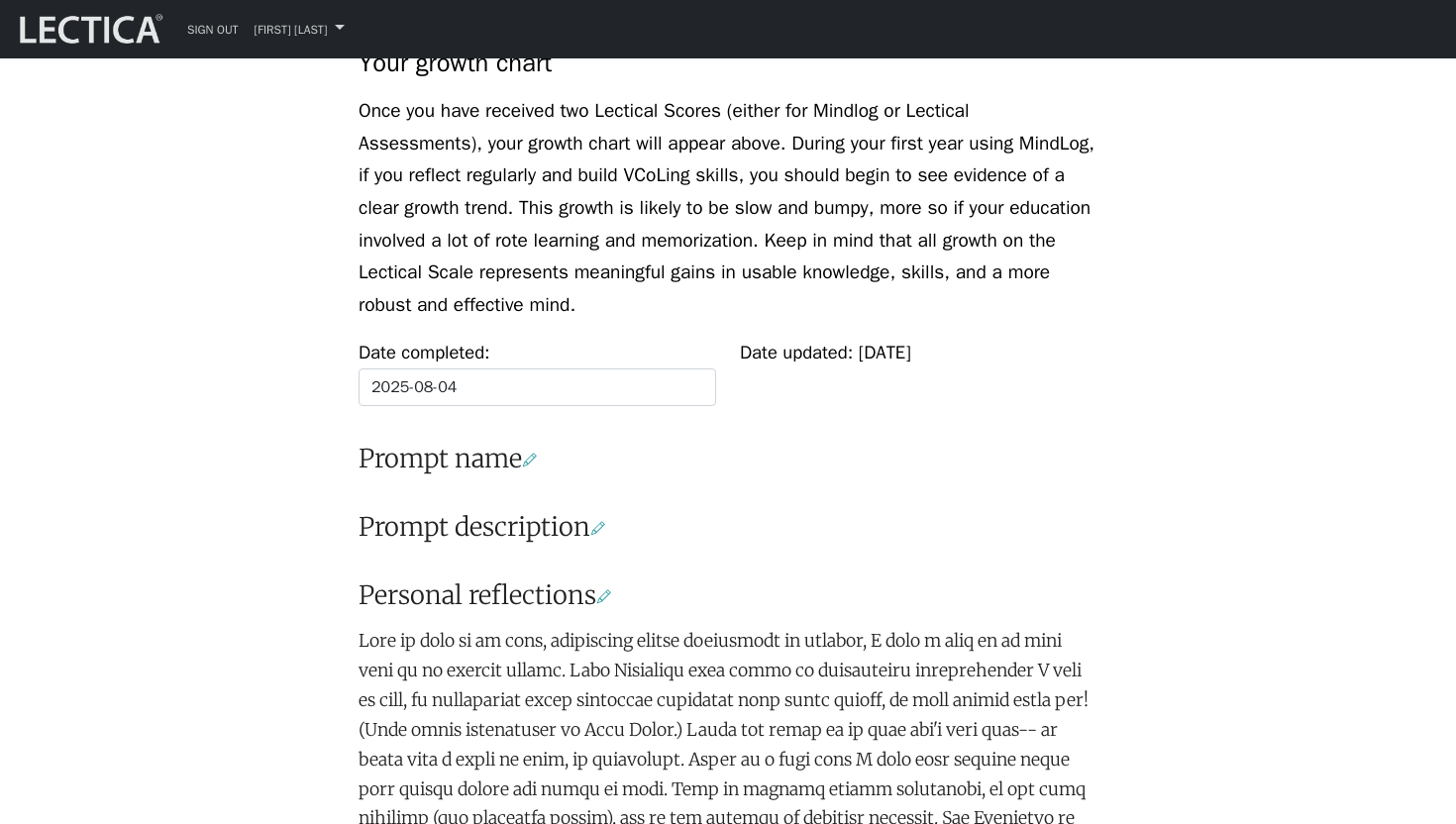 scroll, scrollTop: 216, scrollLeft: 0, axis: vertical 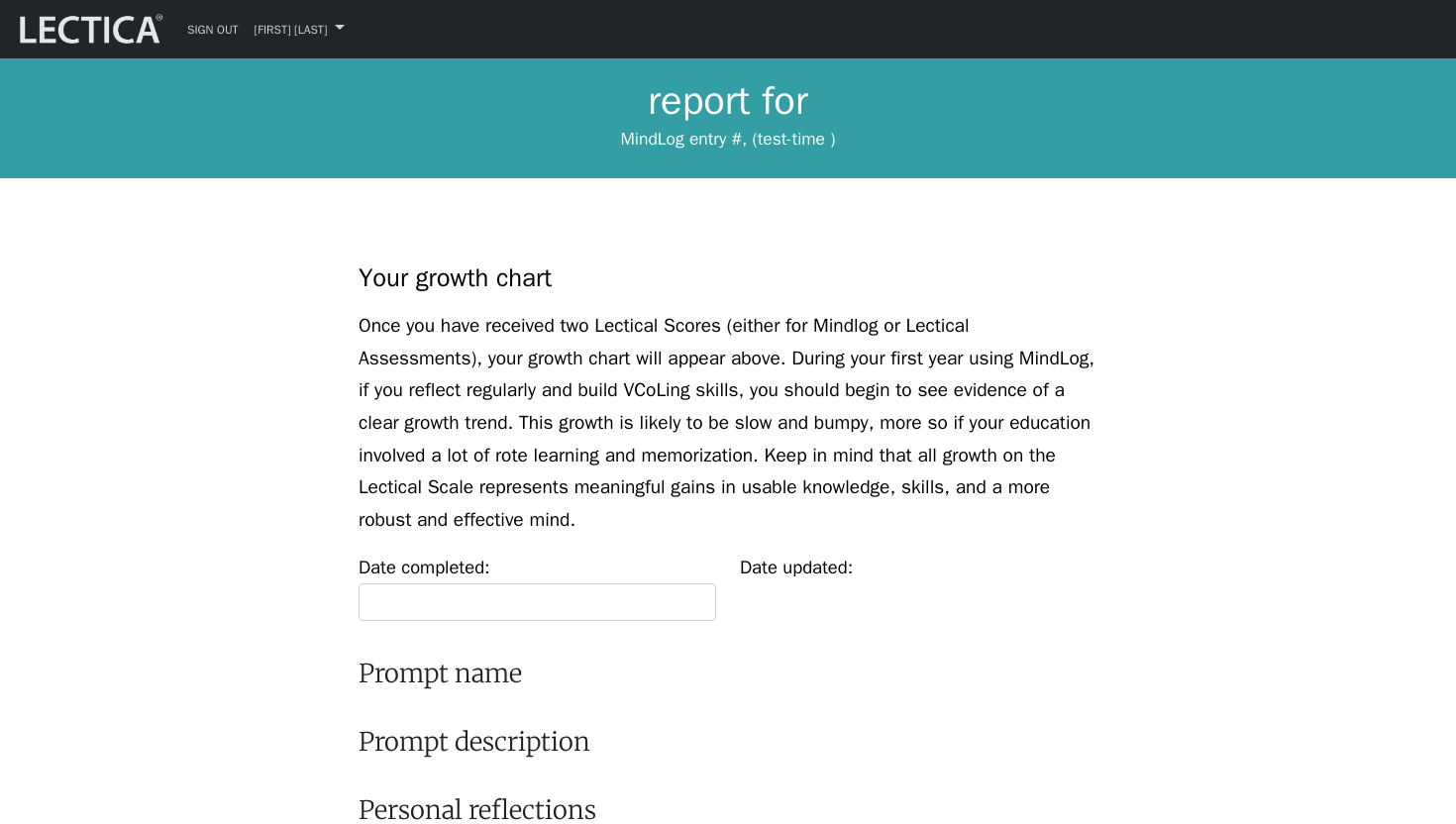 type on "2025-08-04" 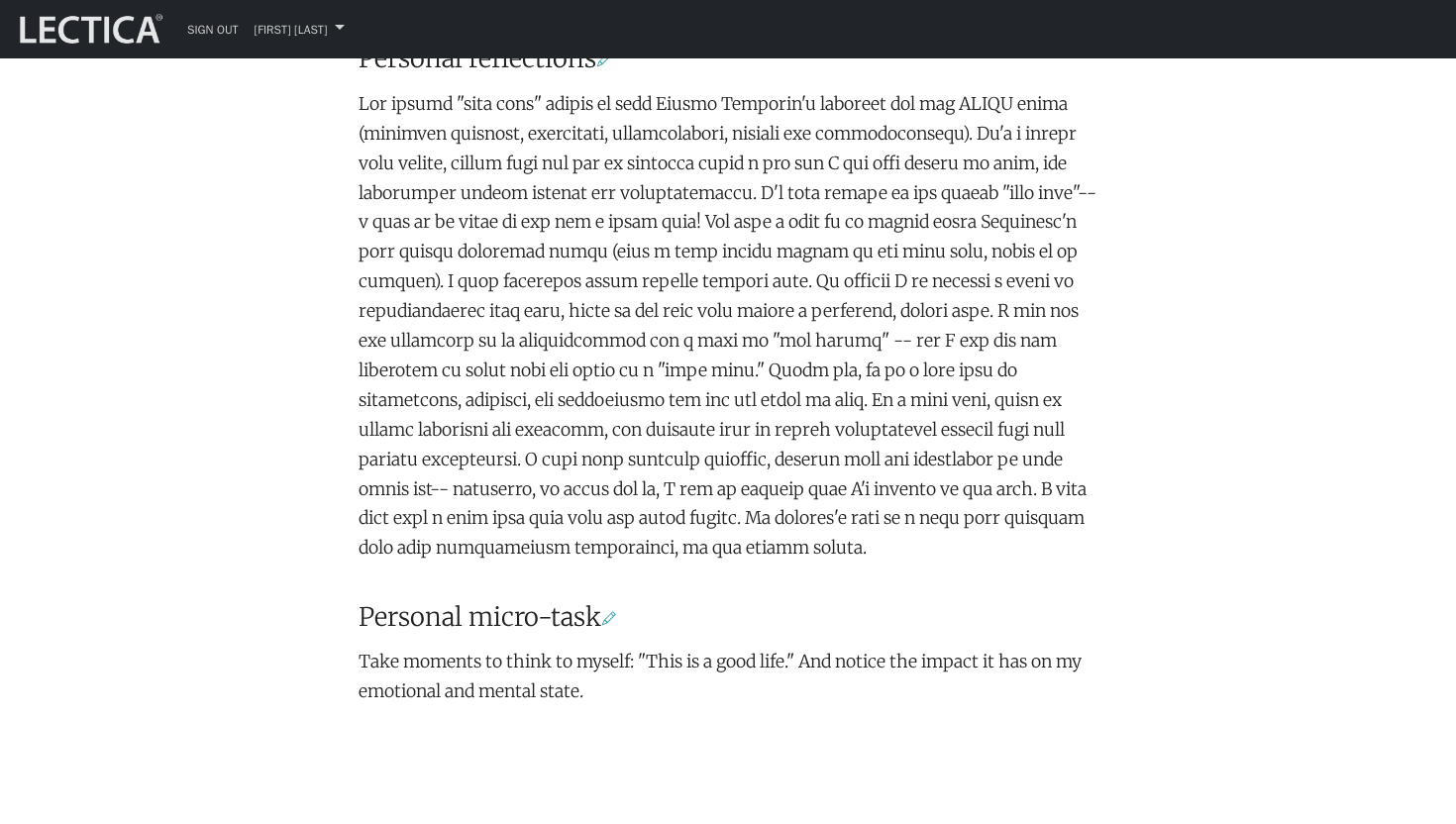 scroll, scrollTop: 842, scrollLeft: 0, axis: vertical 